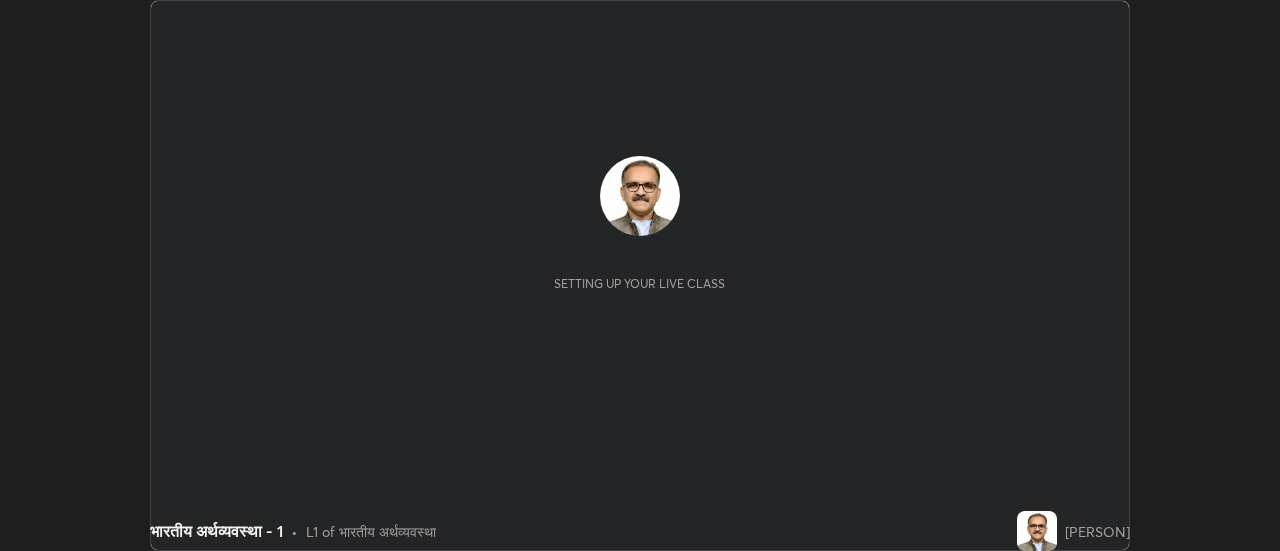scroll, scrollTop: 0, scrollLeft: 0, axis: both 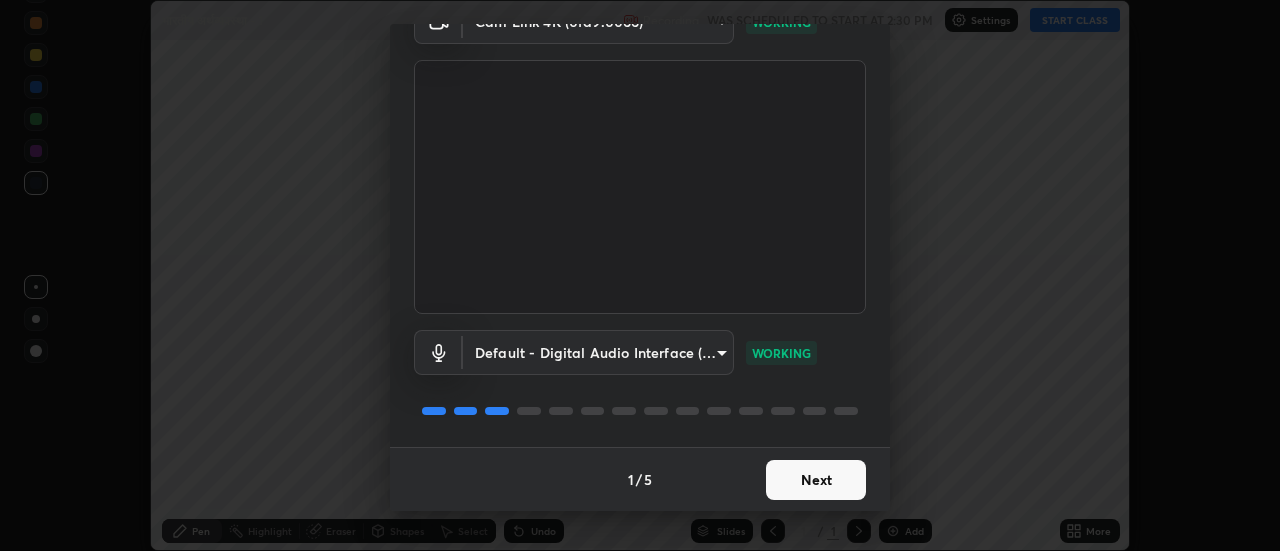 click on "Next" at bounding box center (816, 480) 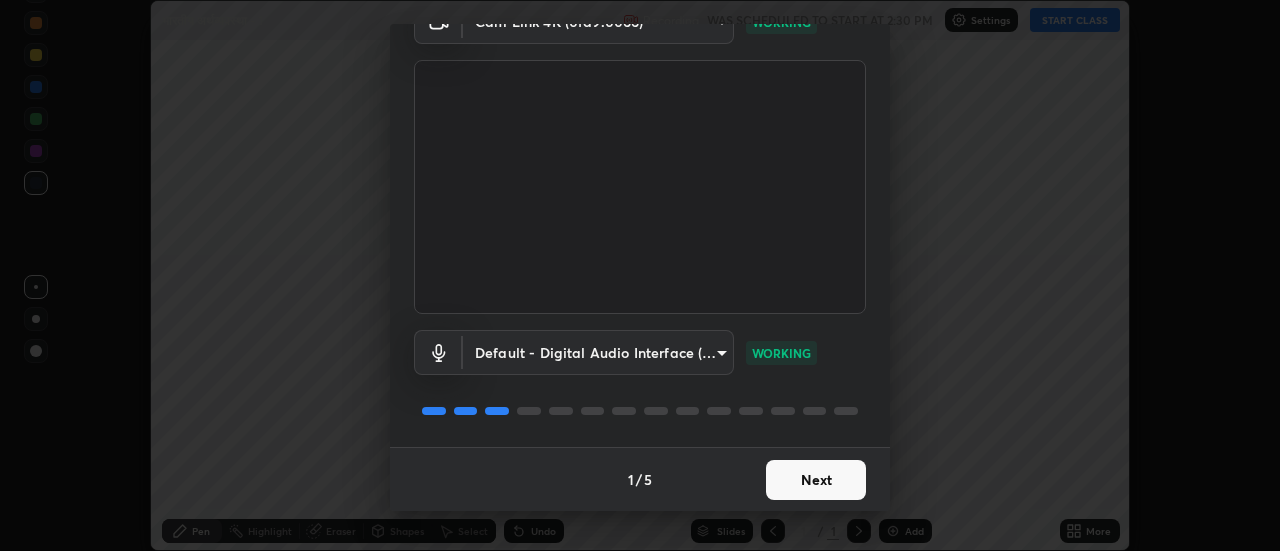 scroll, scrollTop: 0, scrollLeft: 0, axis: both 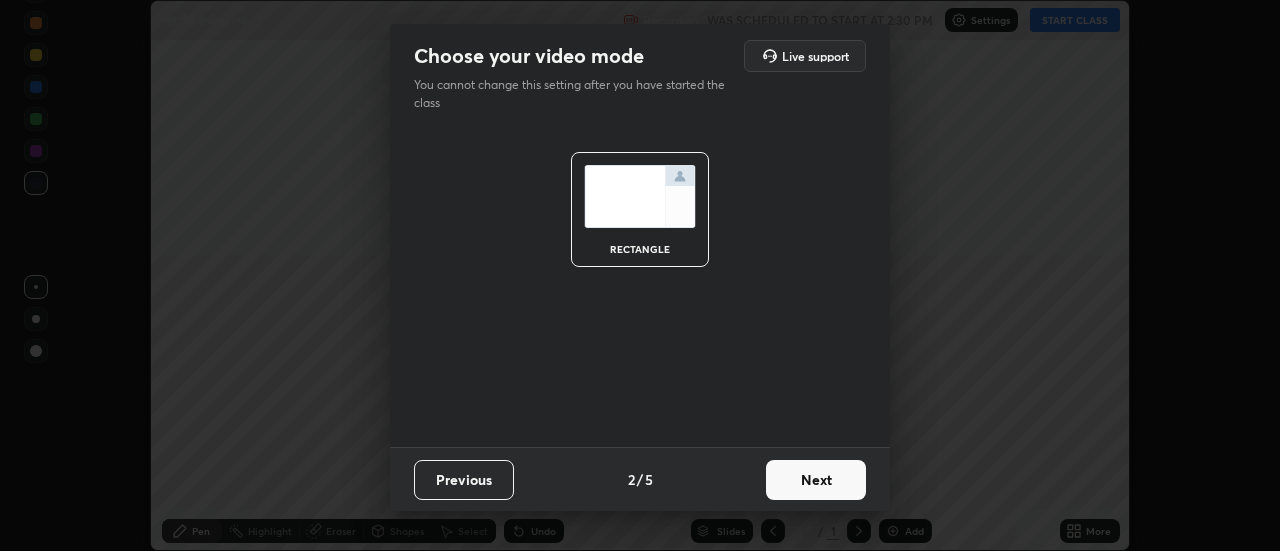 click on "Next" at bounding box center (816, 480) 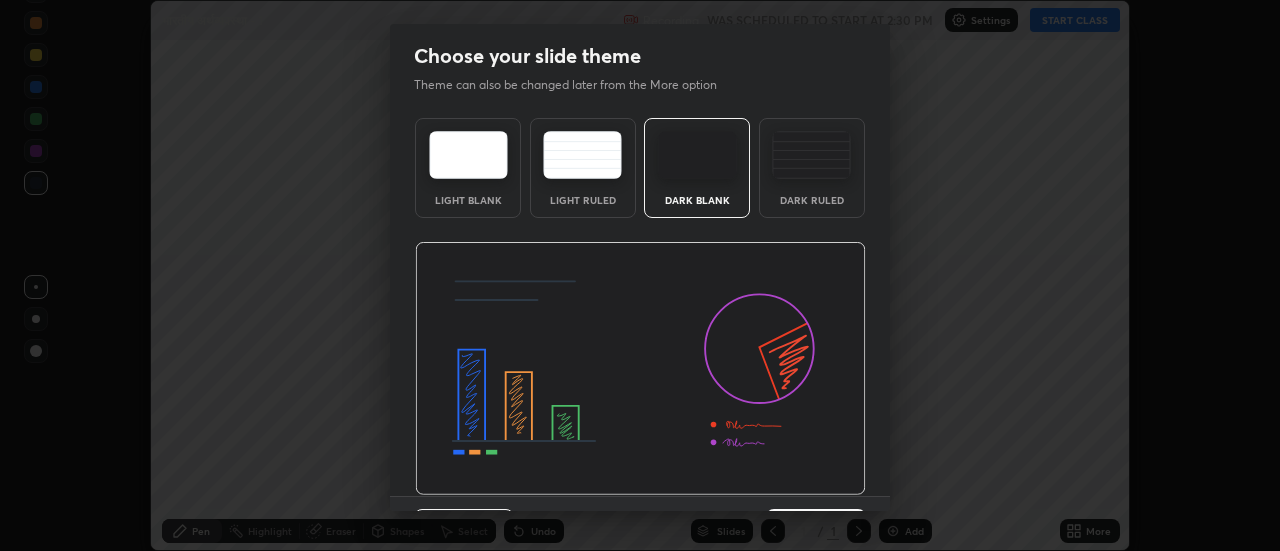 scroll, scrollTop: 49, scrollLeft: 0, axis: vertical 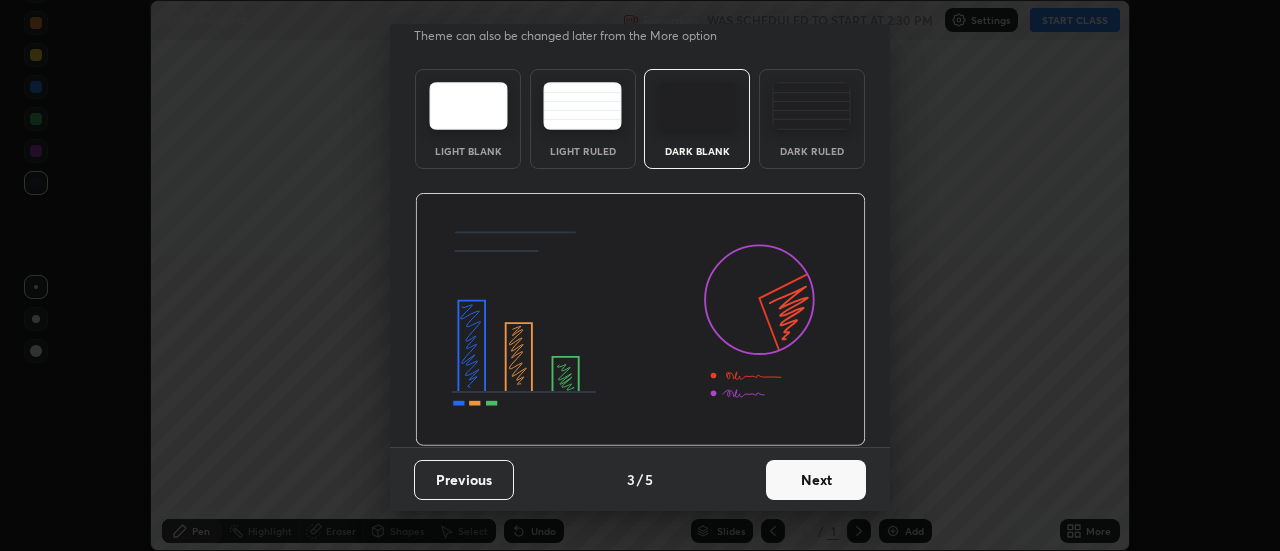 click on "Next" at bounding box center (816, 480) 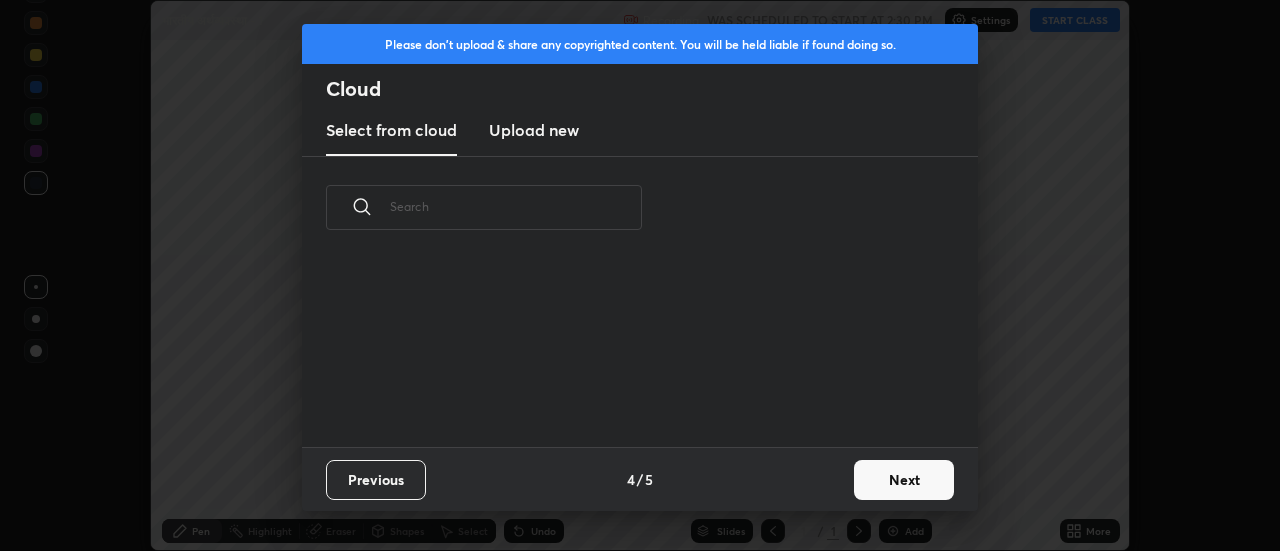 scroll, scrollTop: 7, scrollLeft: 11, axis: both 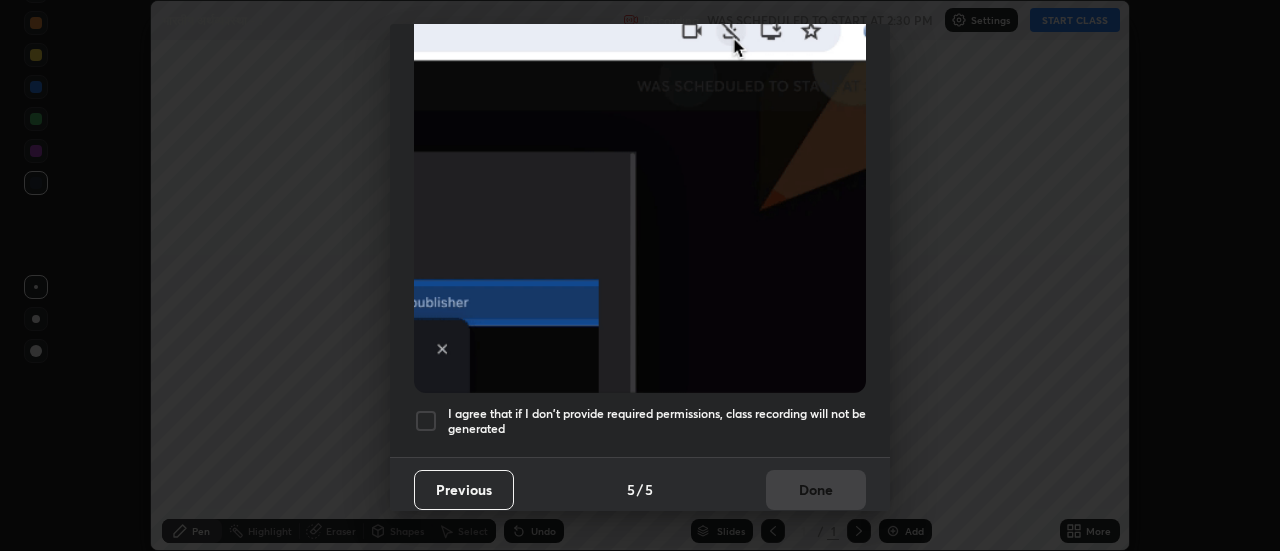 click at bounding box center [426, 421] 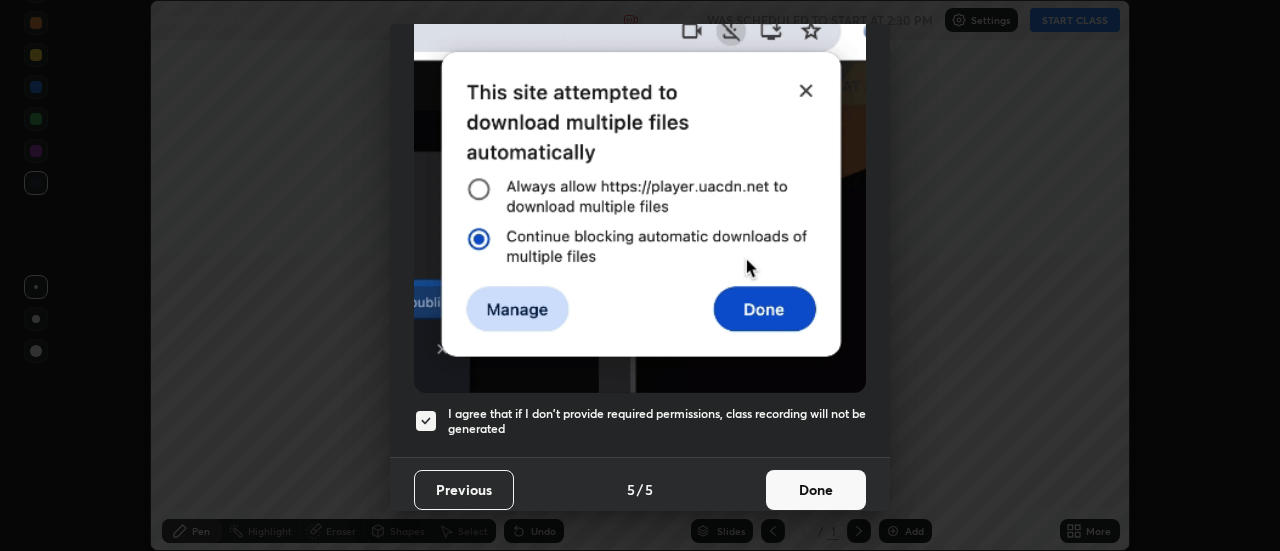 click on "Done" at bounding box center [816, 490] 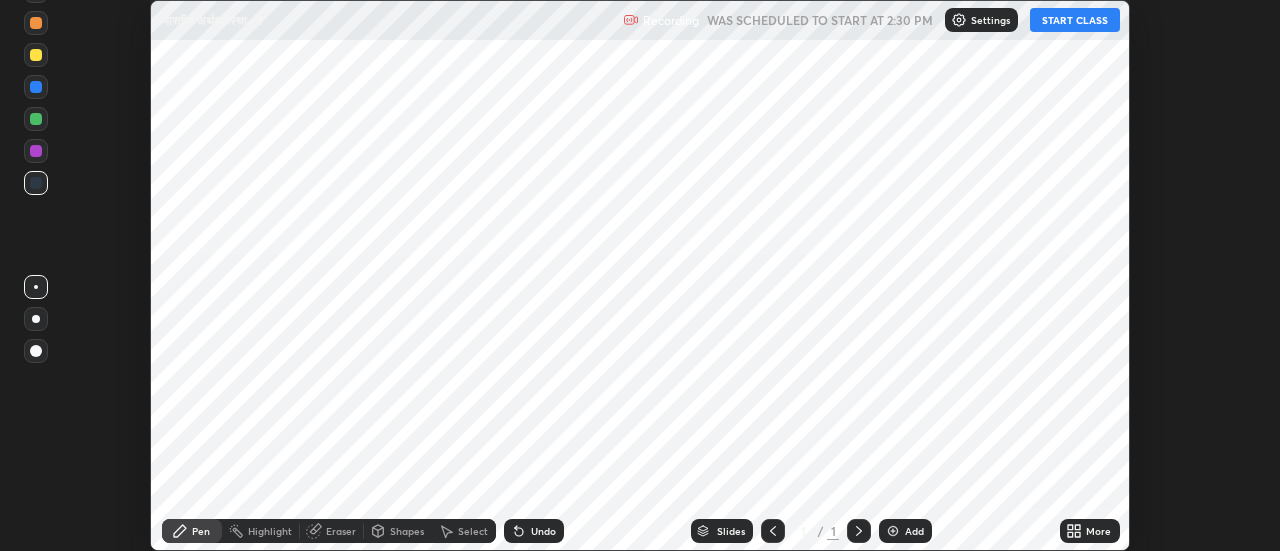 click on "More" at bounding box center (1098, 531) 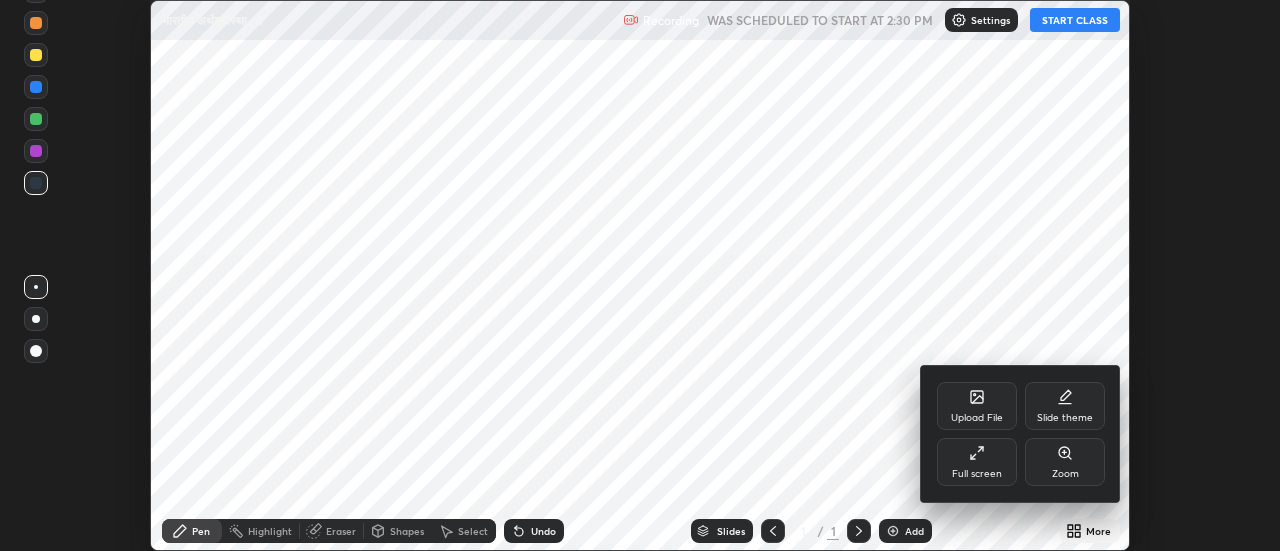 click on "Upload File" at bounding box center (977, 406) 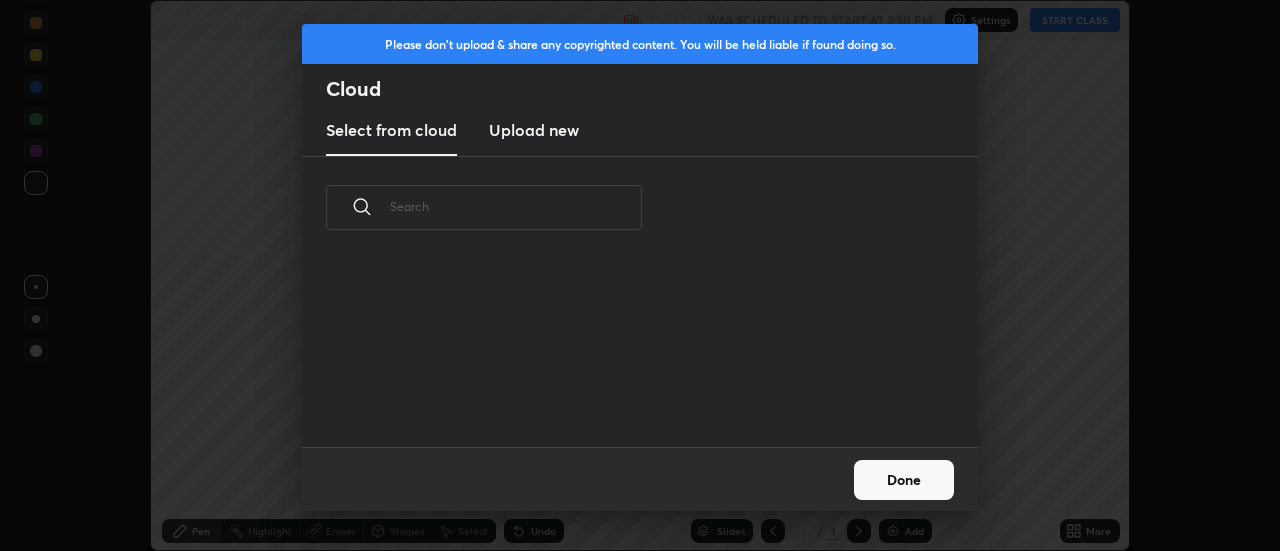 scroll, scrollTop: 7, scrollLeft: 11, axis: both 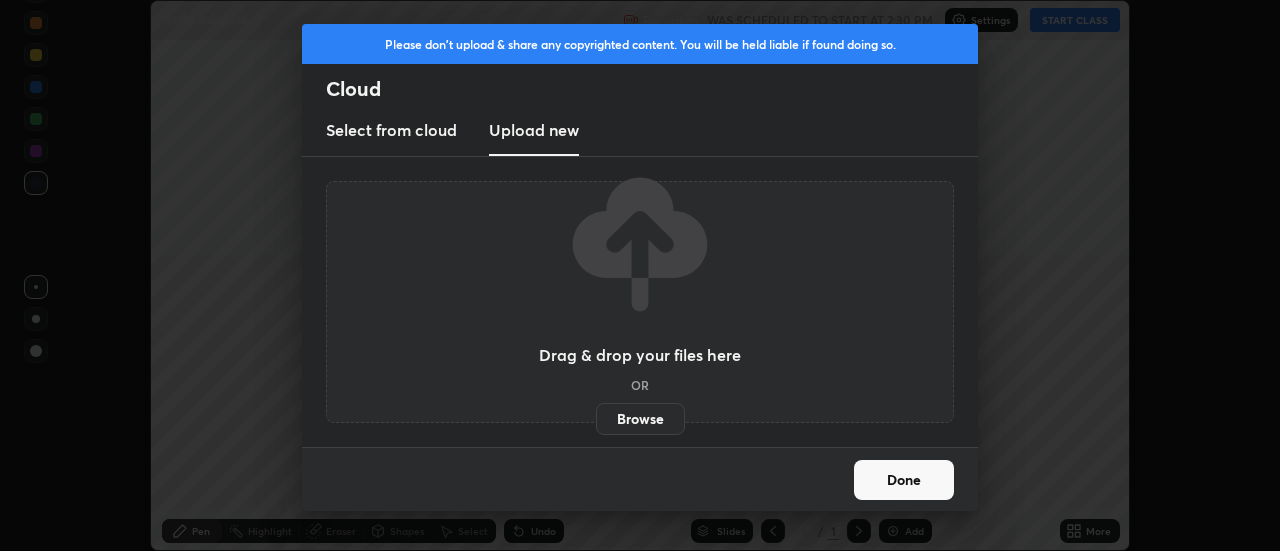 click on "Browse" at bounding box center (640, 419) 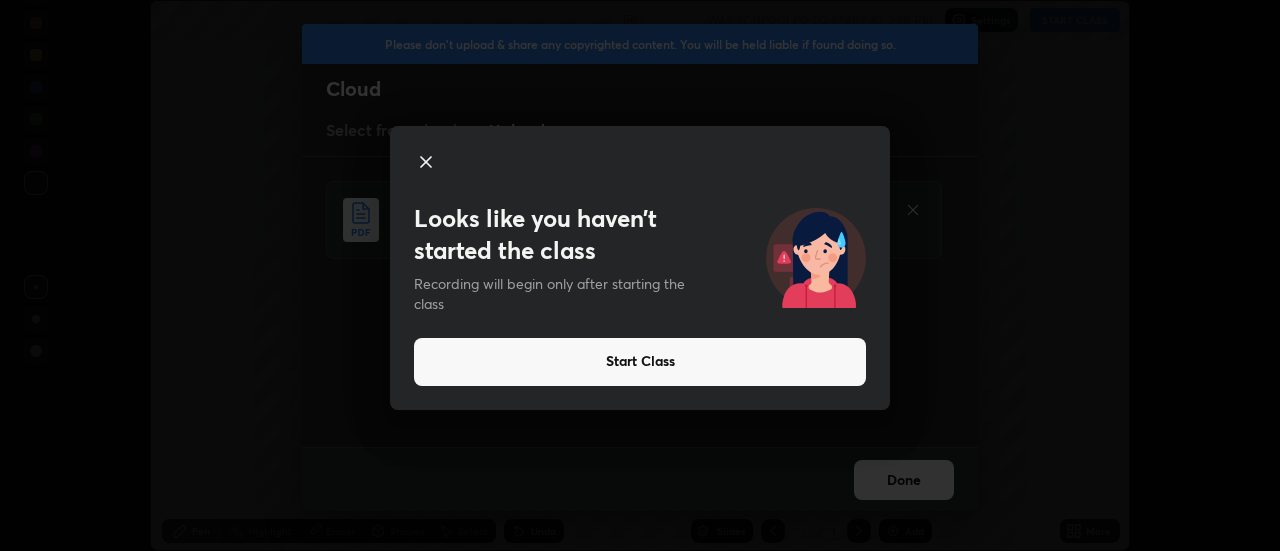 click 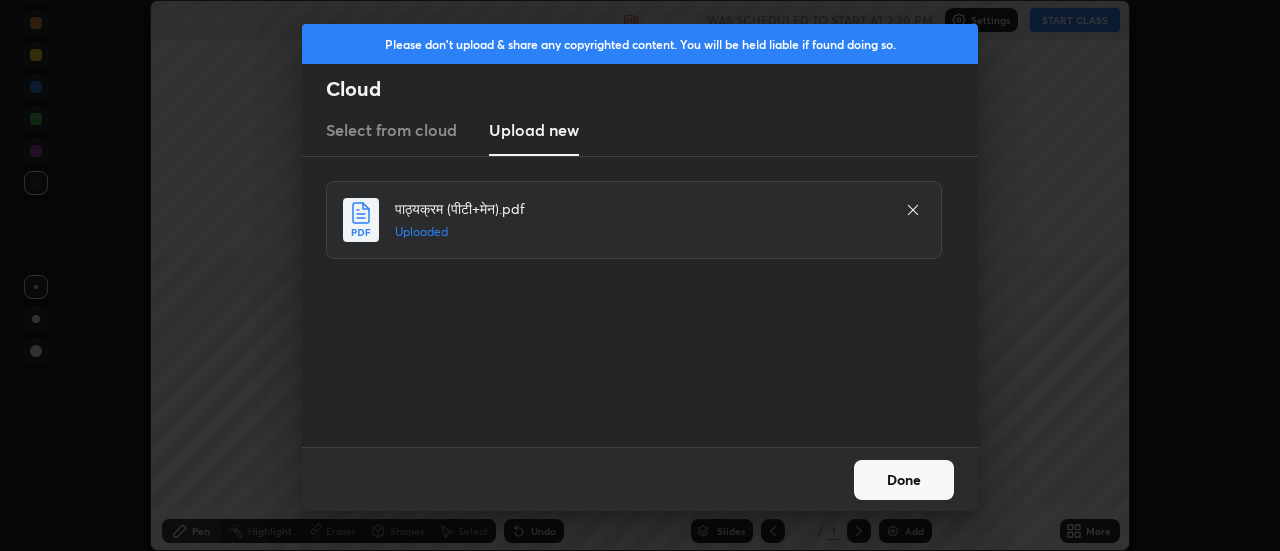click on "Done" at bounding box center [904, 480] 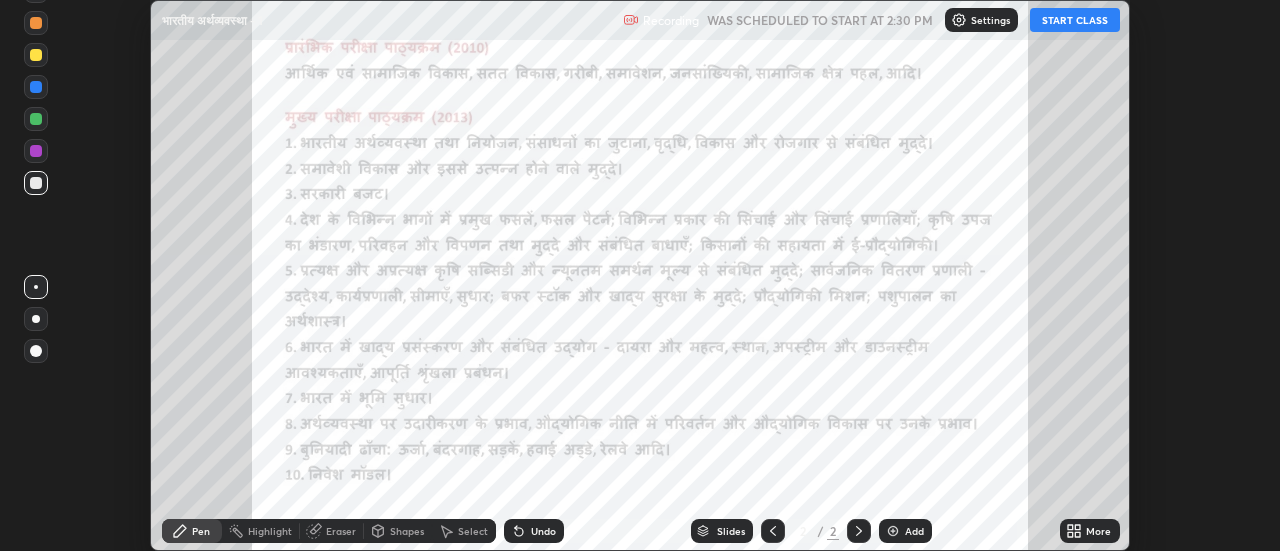 click on "More" at bounding box center (1098, 531) 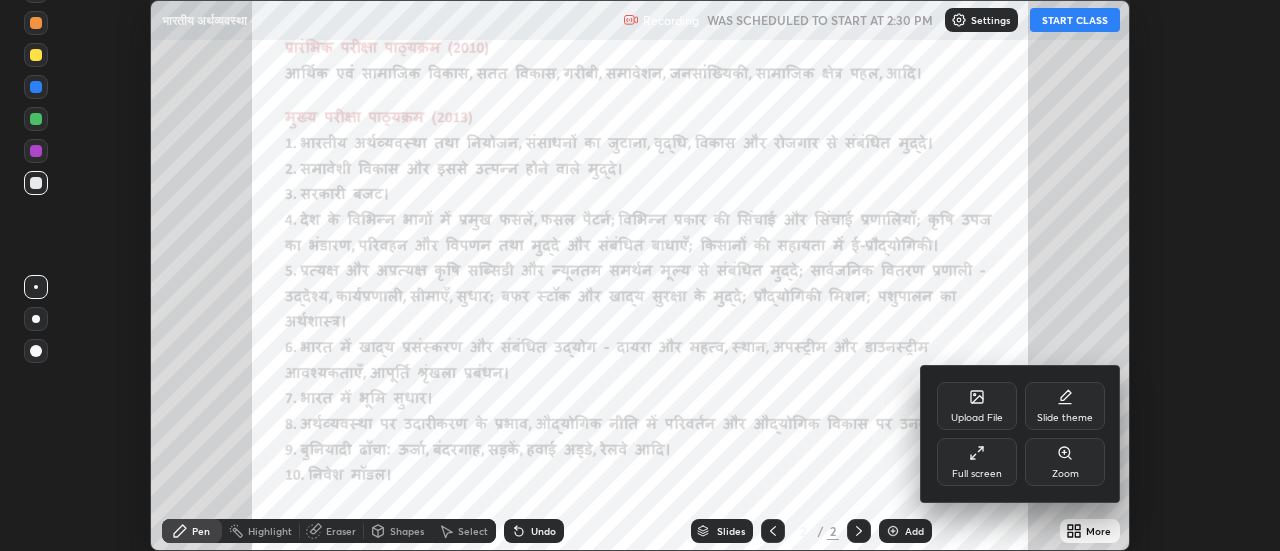 click on "Full screen" at bounding box center (977, 462) 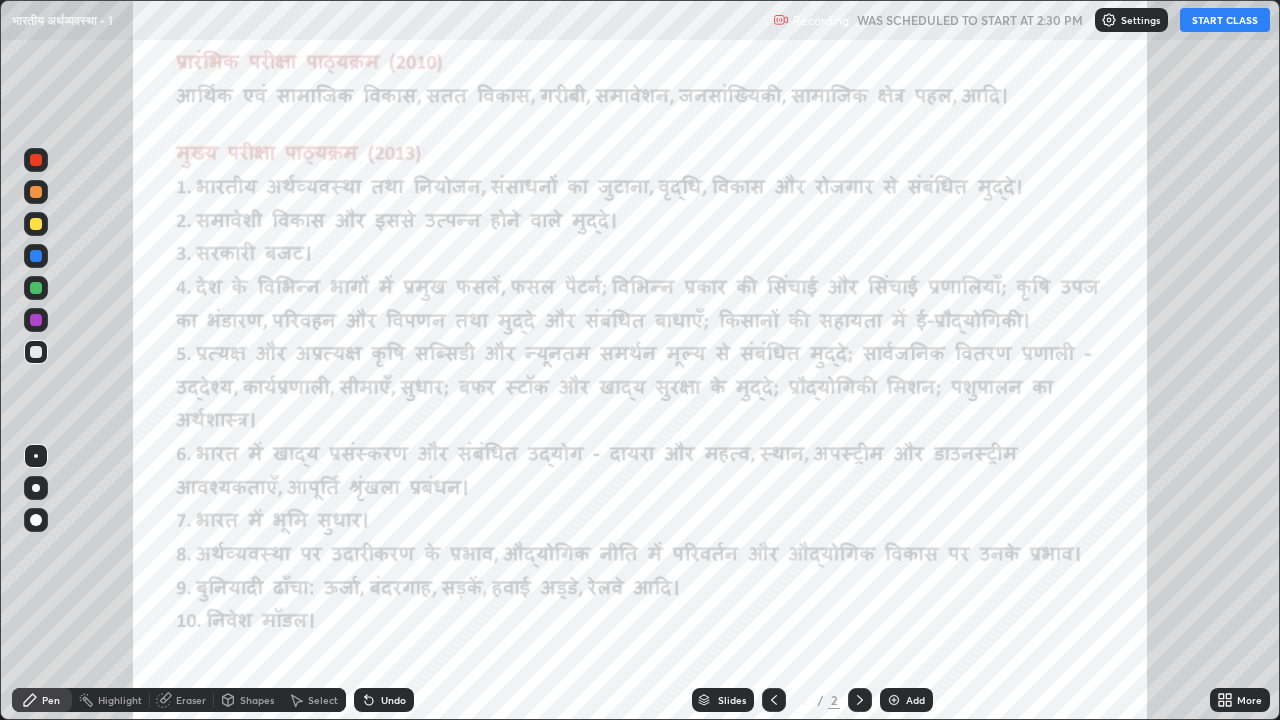 scroll, scrollTop: 99280, scrollLeft: 98720, axis: both 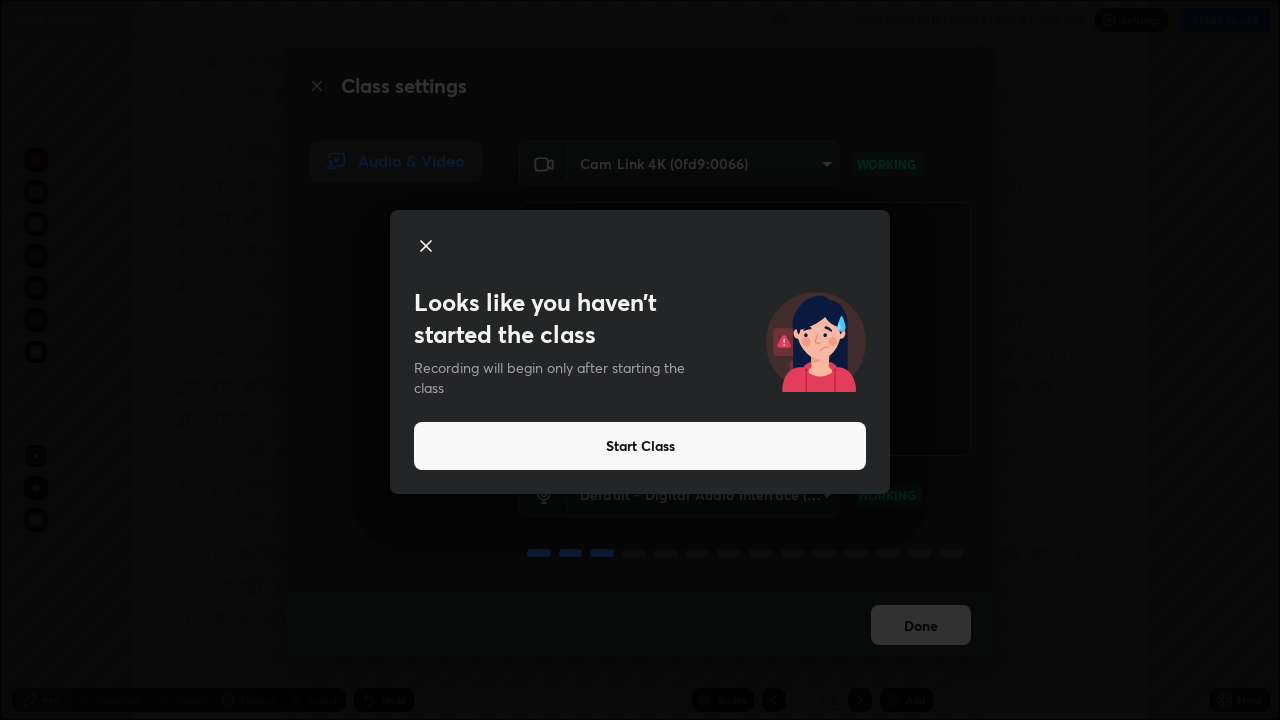 click on "Start Class" at bounding box center (640, 446) 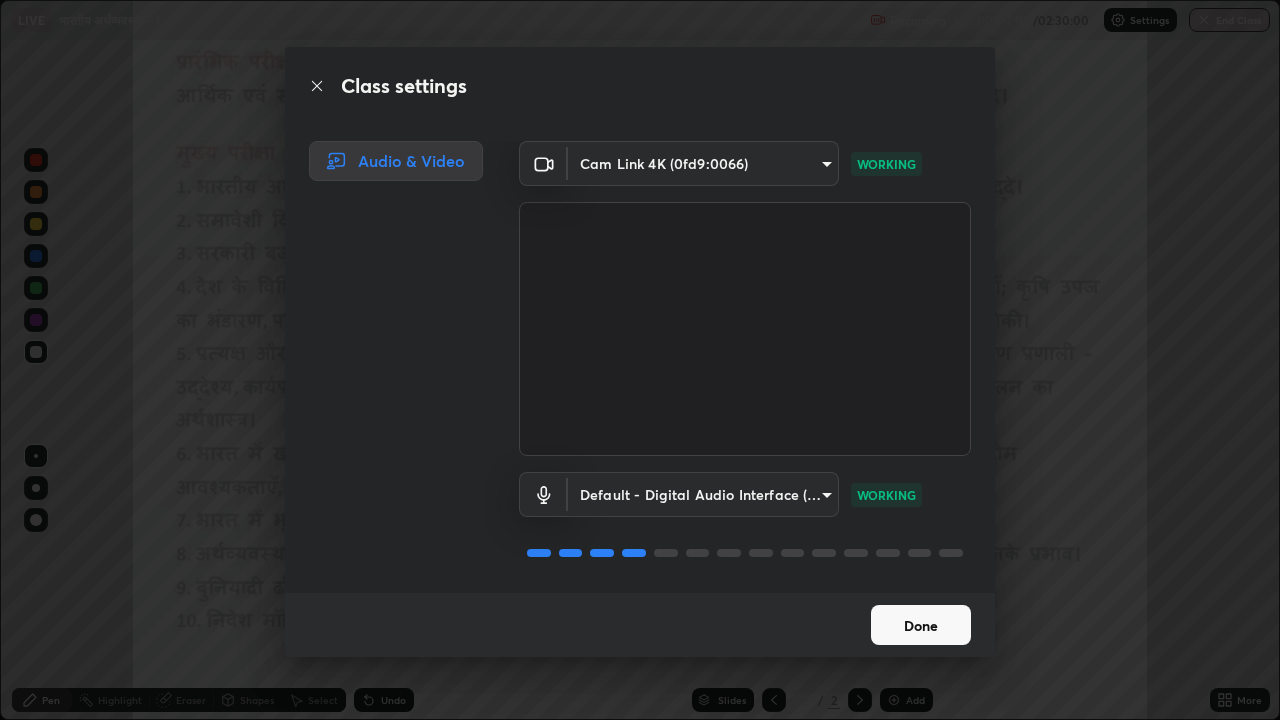 click on "Done" at bounding box center (921, 625) 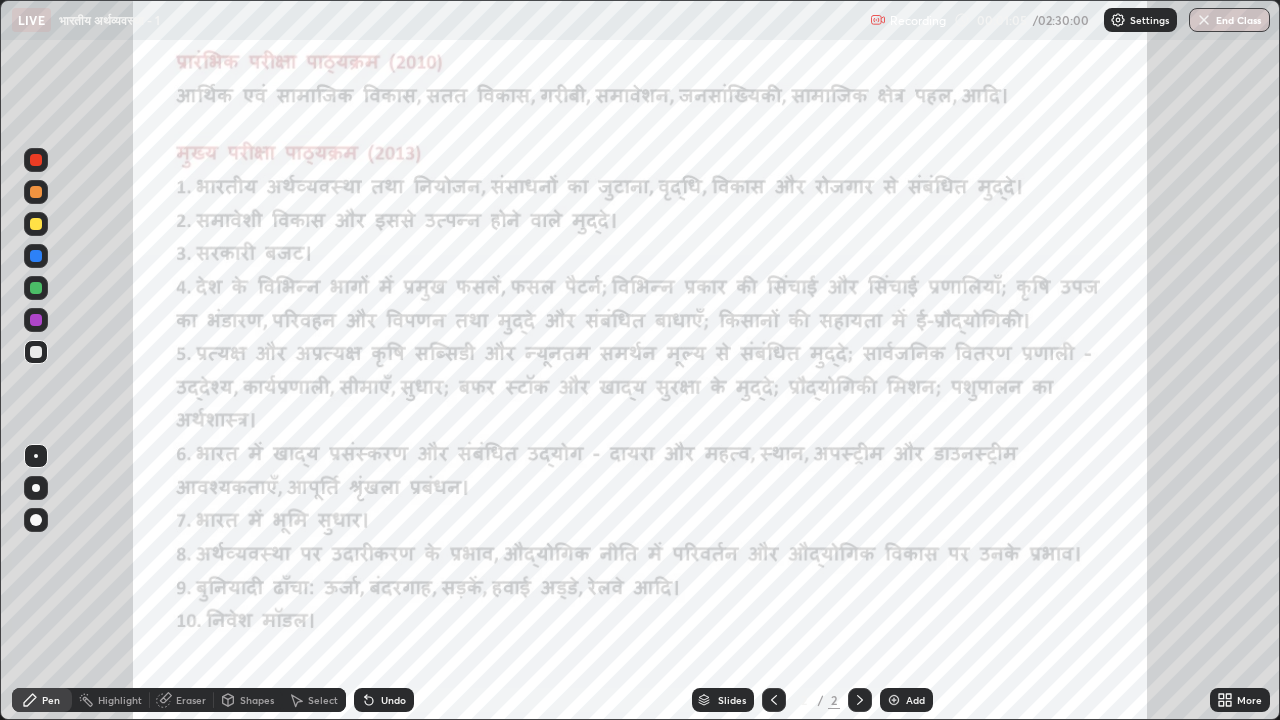 click 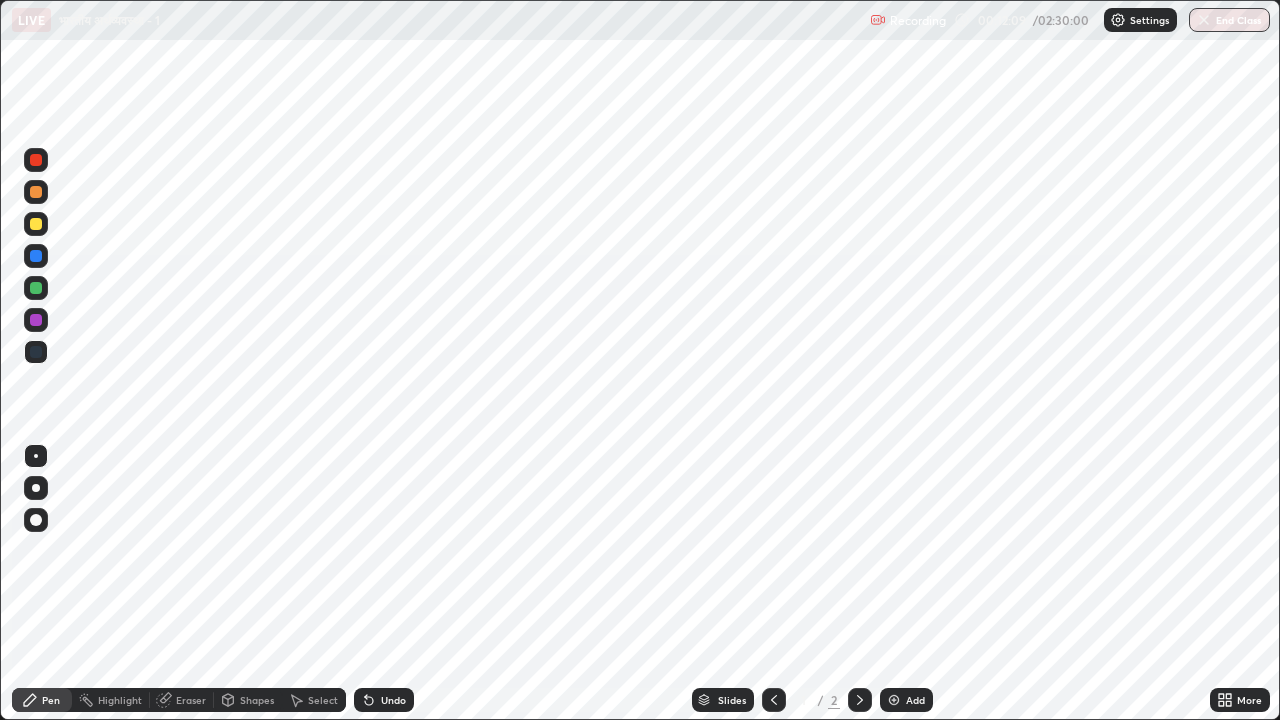 click 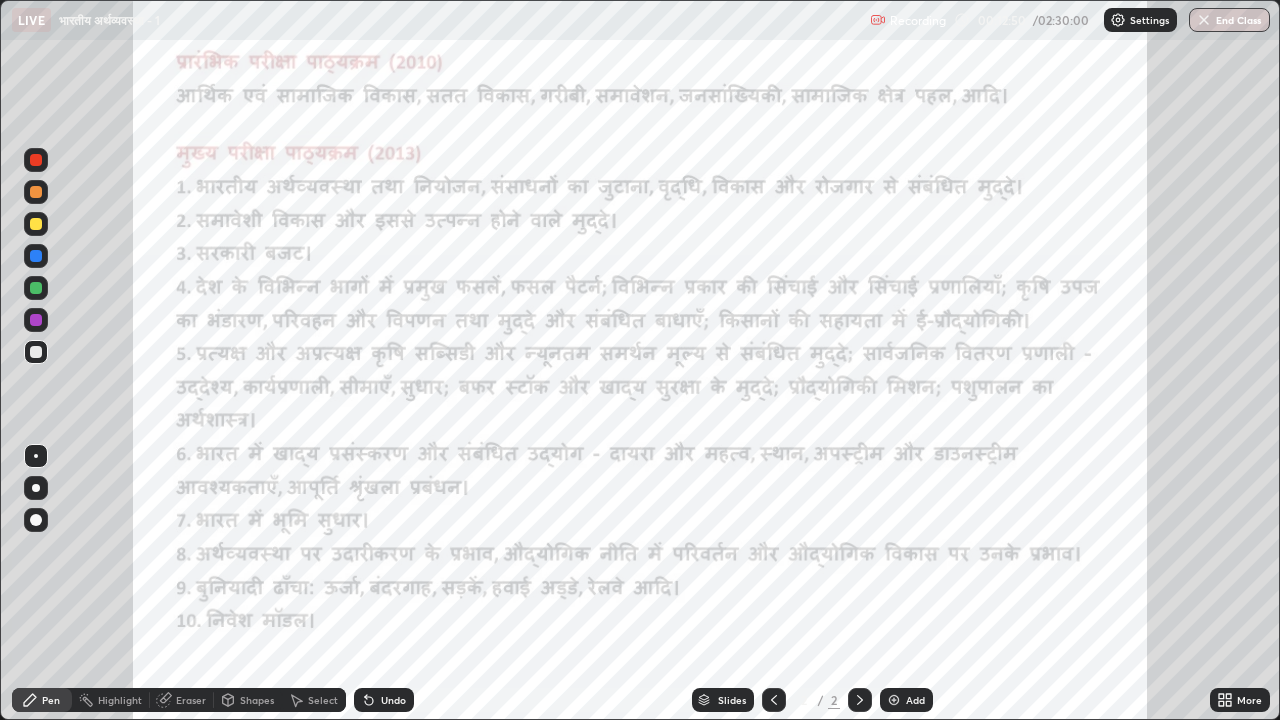 click at bounding box center [36, 256] 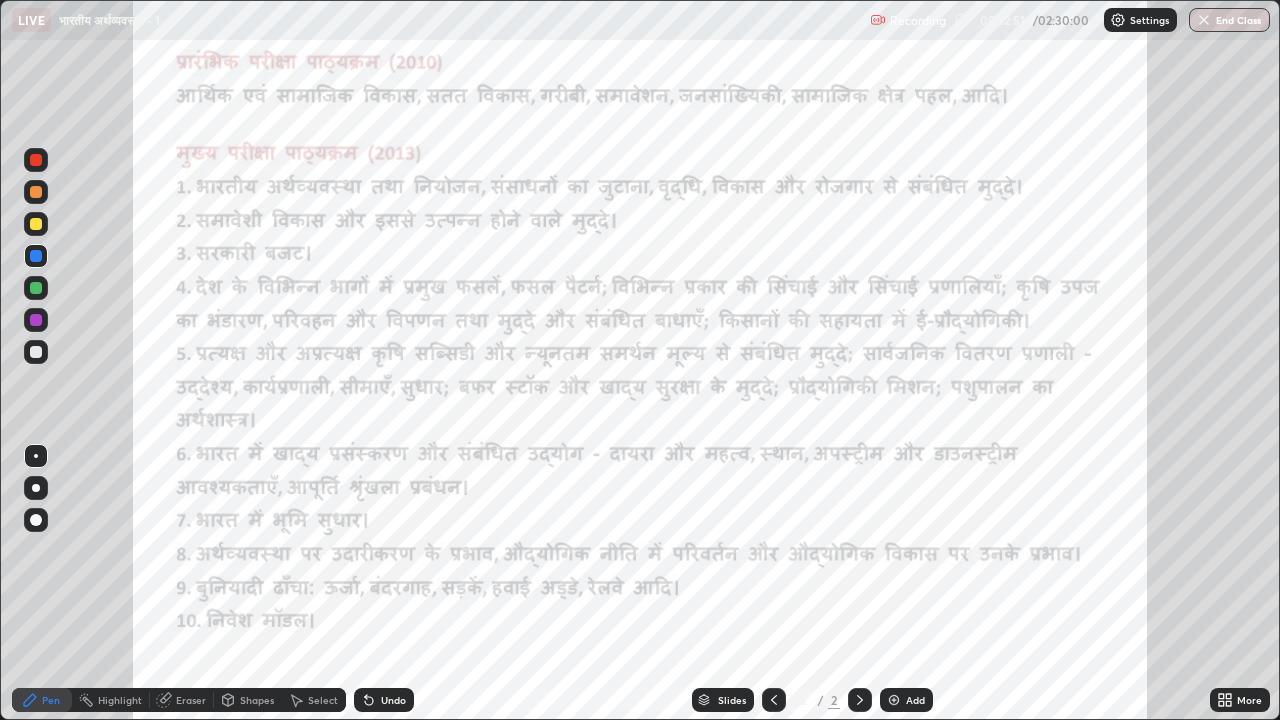 click at bounding box center [36, 320] 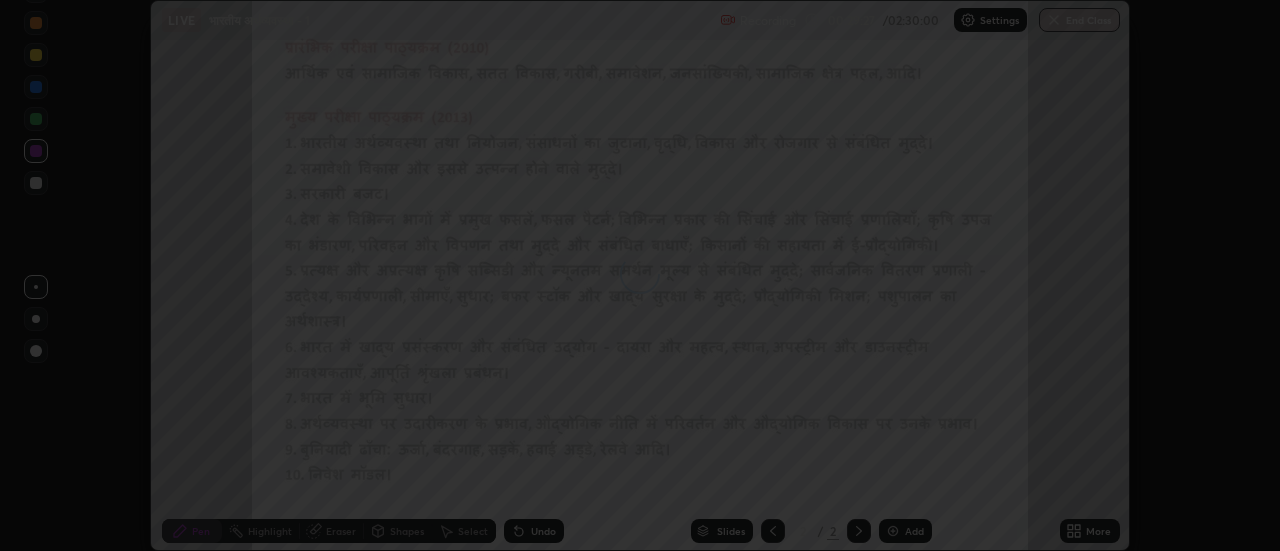 scroll, scrollTop: 0, scrollLeft: 0, axis: both 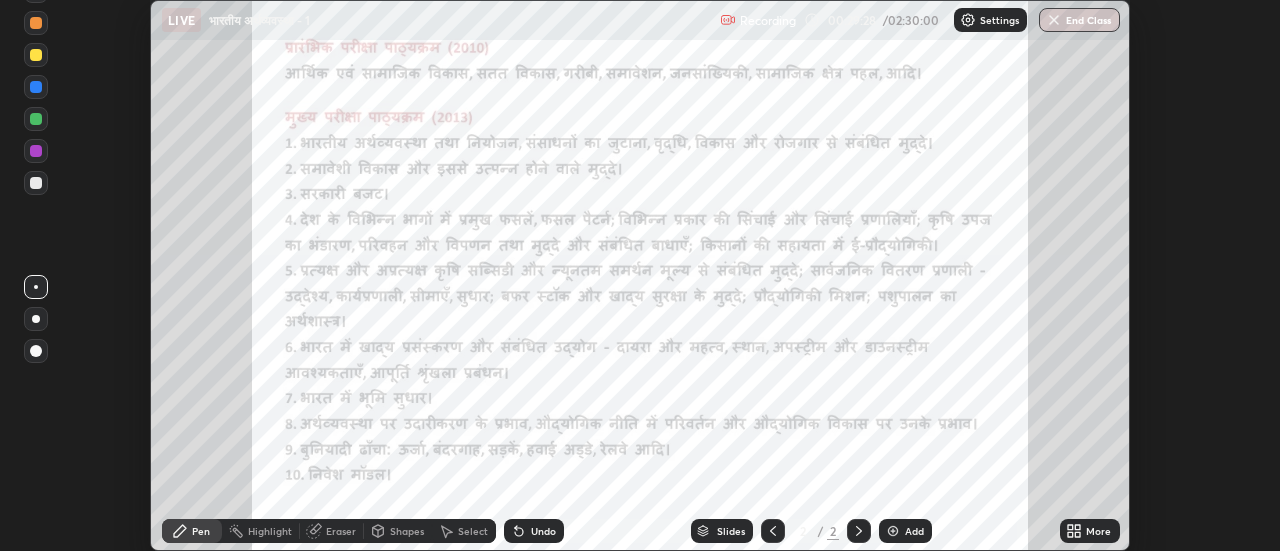 click 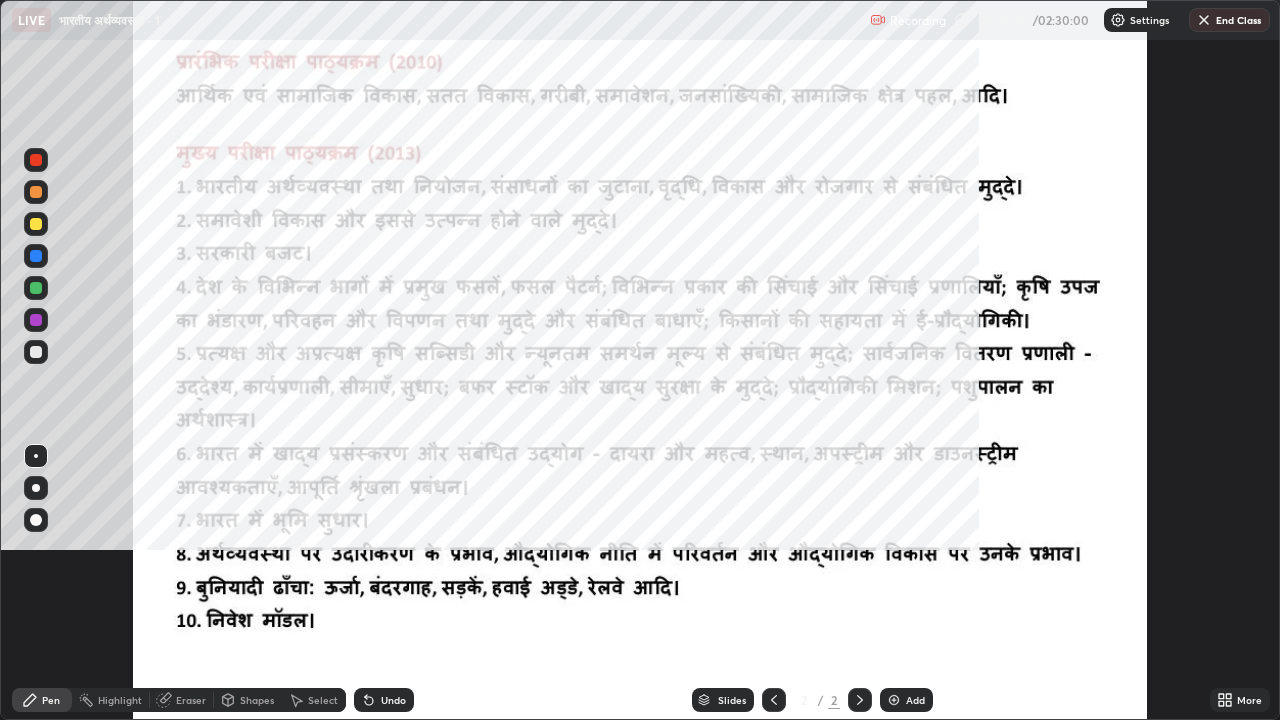 scroll, scrollTop: 99280, scrollLeft: 98720, axis: both 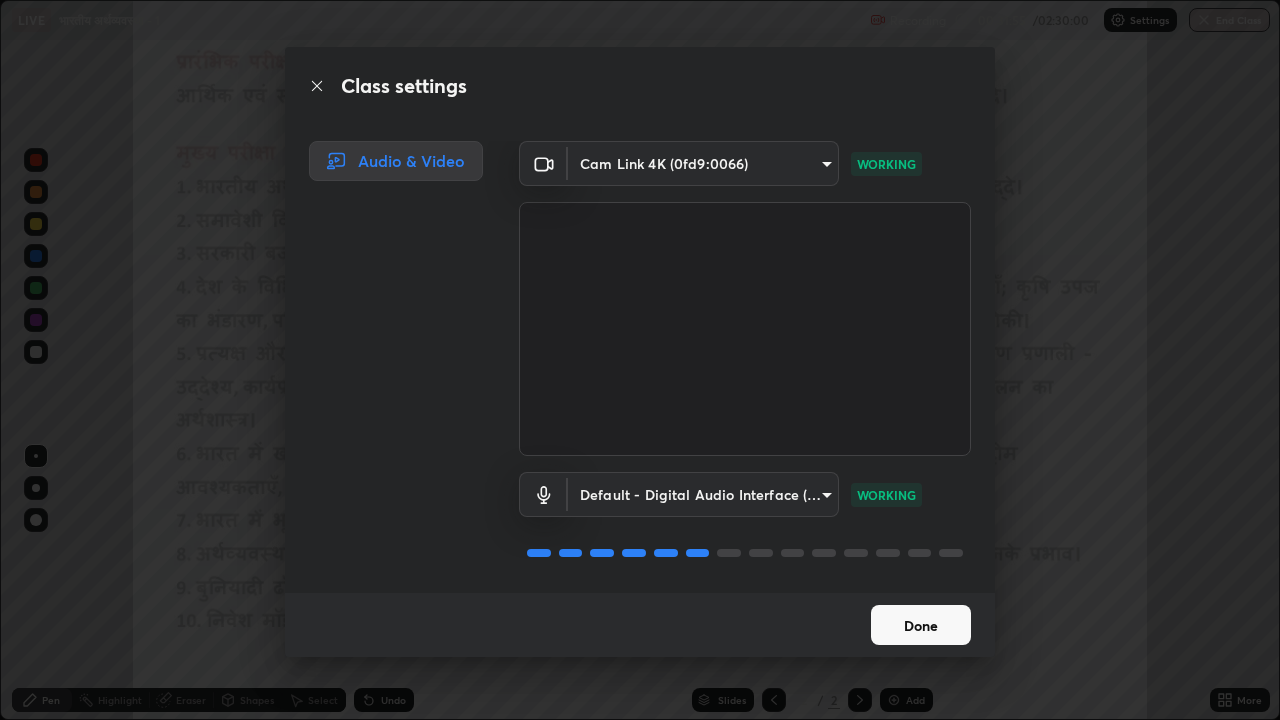 click on "Done" at bounding box center (921, 625) 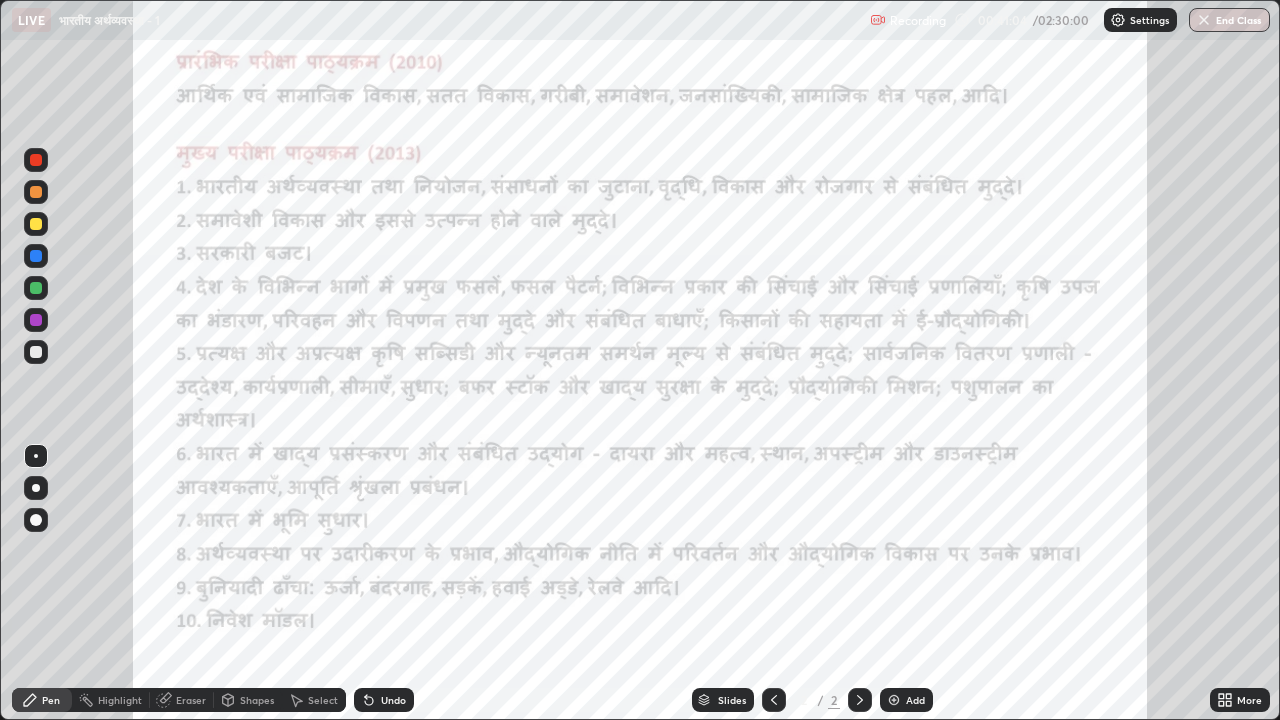 click at bounding box center [894, 700] 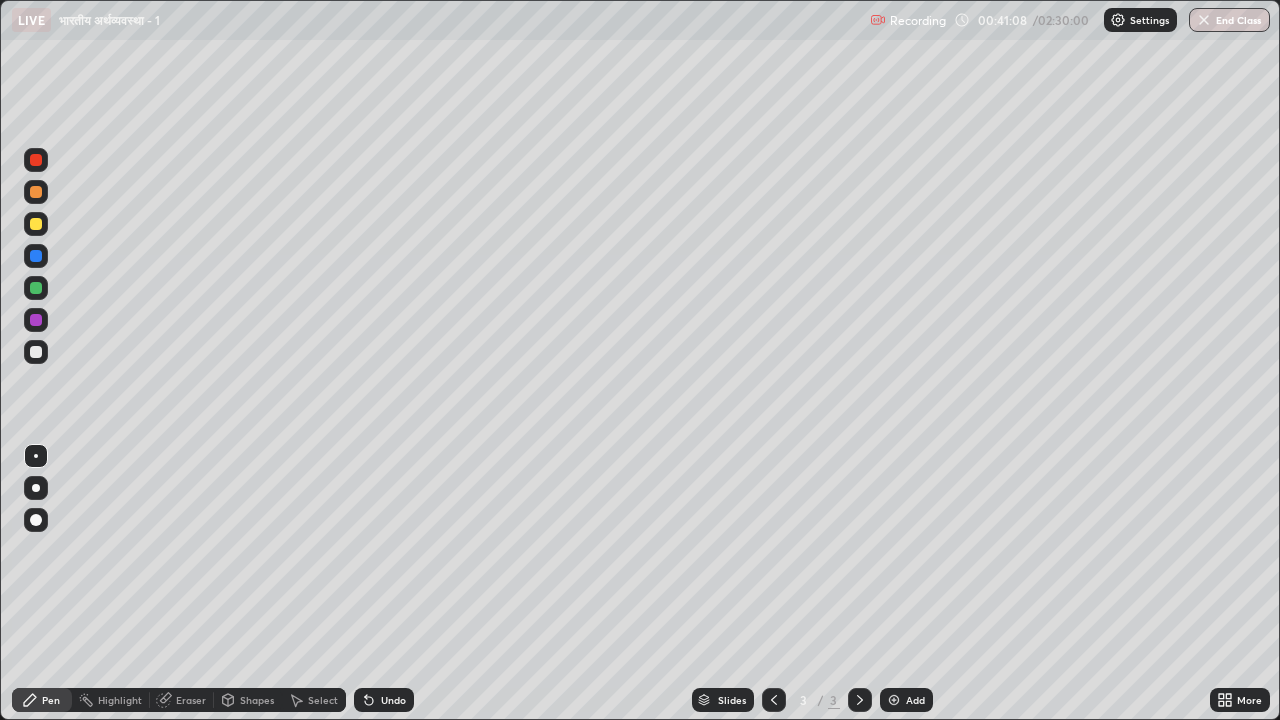 click at bounding box center [36, 192] 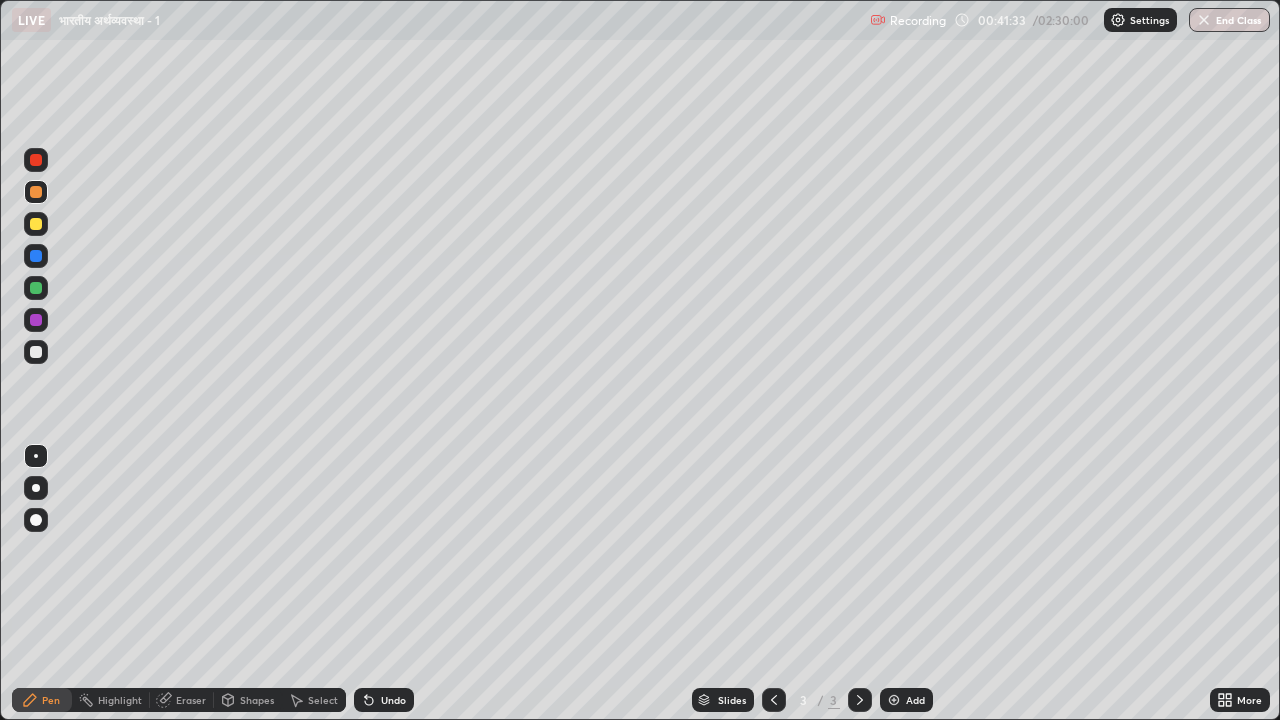 click at bounding box center [36, 320] 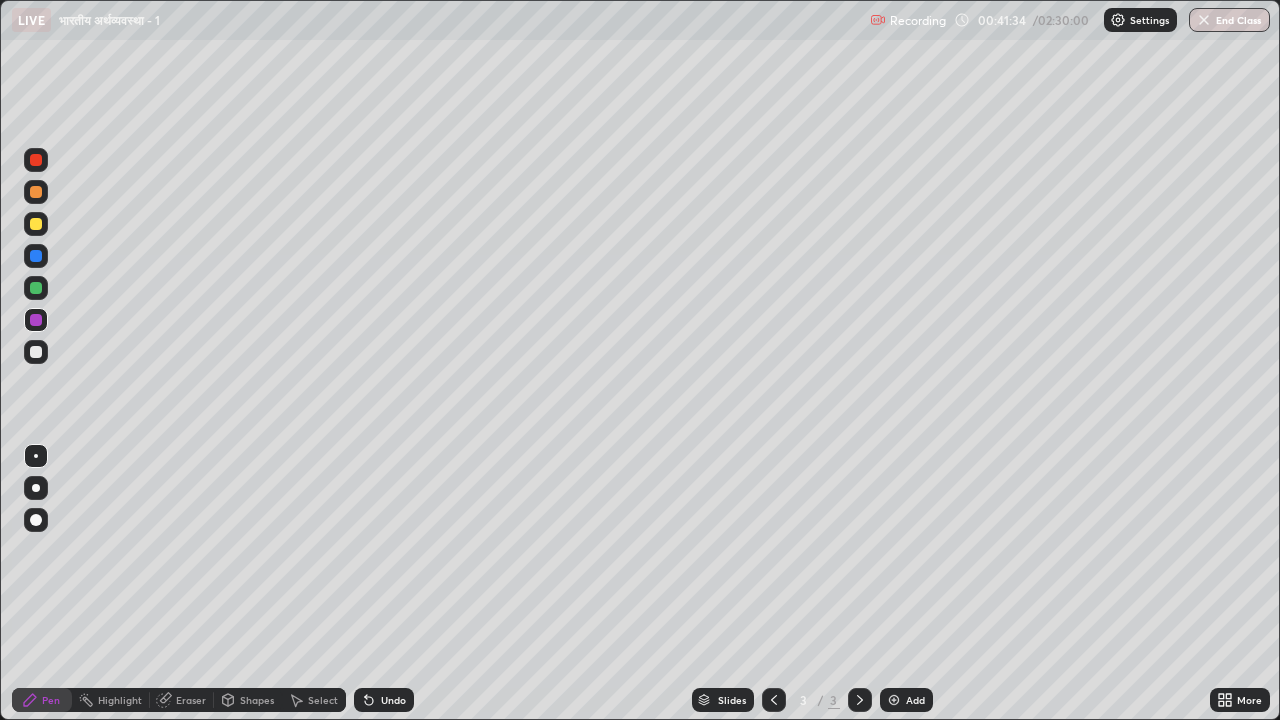 click at bounding box center (36, 352) 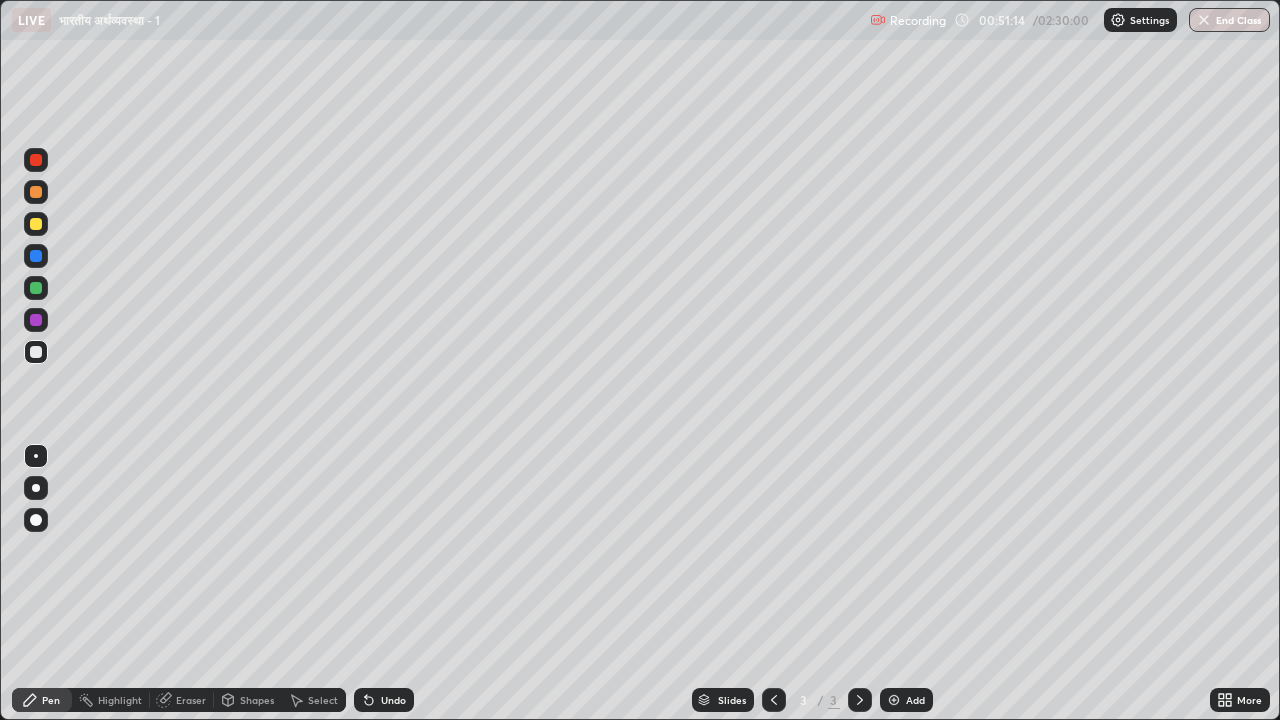 click at bounding box center (36, 192) 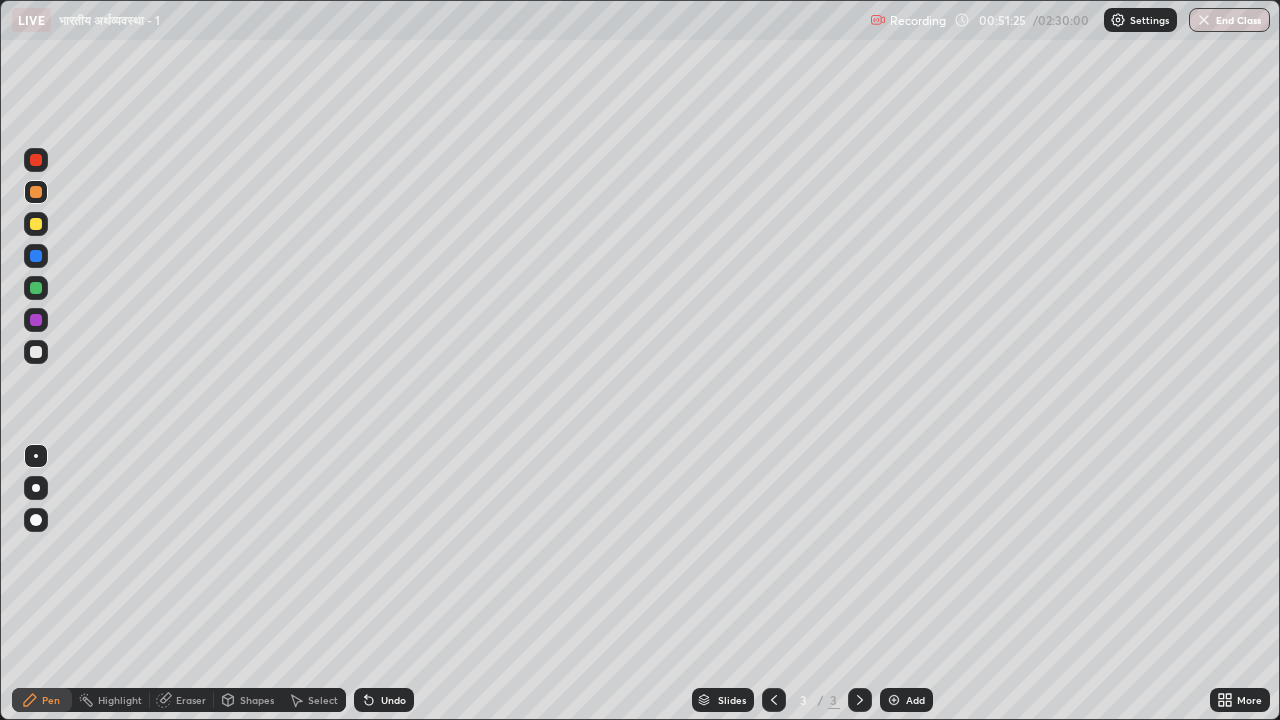 click at bounding box center (36, 352) 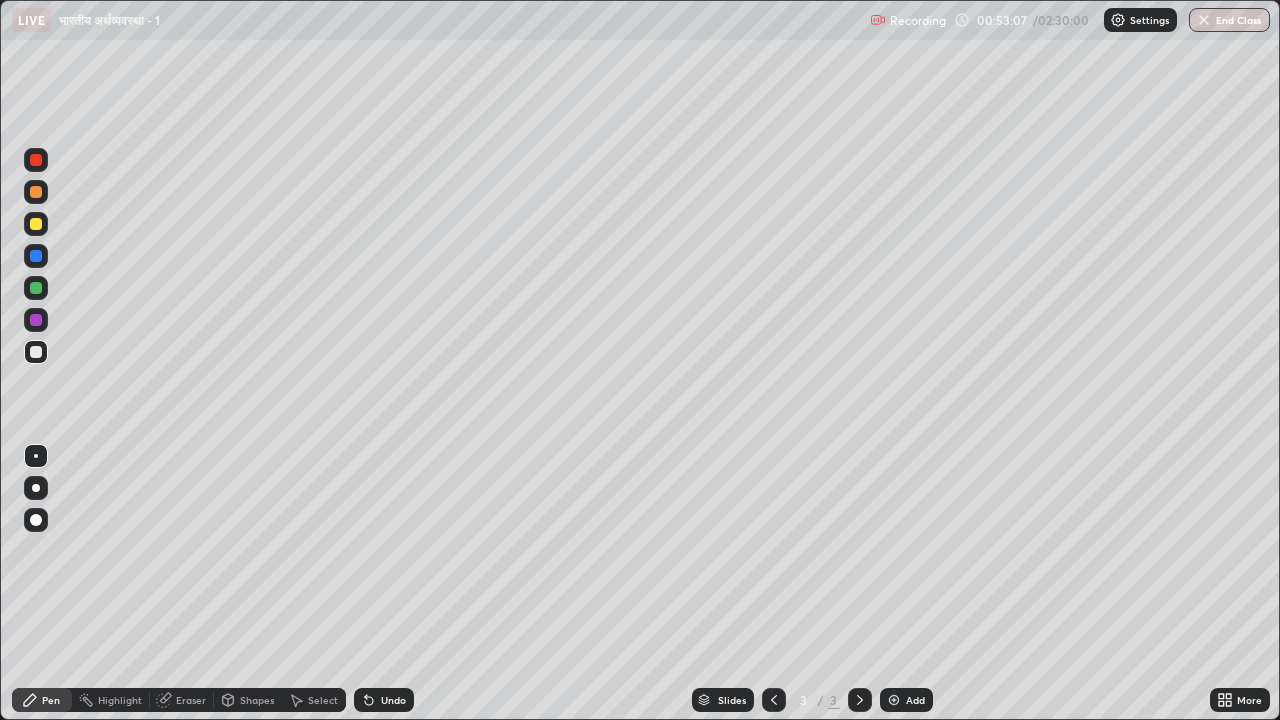 click at bounding box center [36, 160] 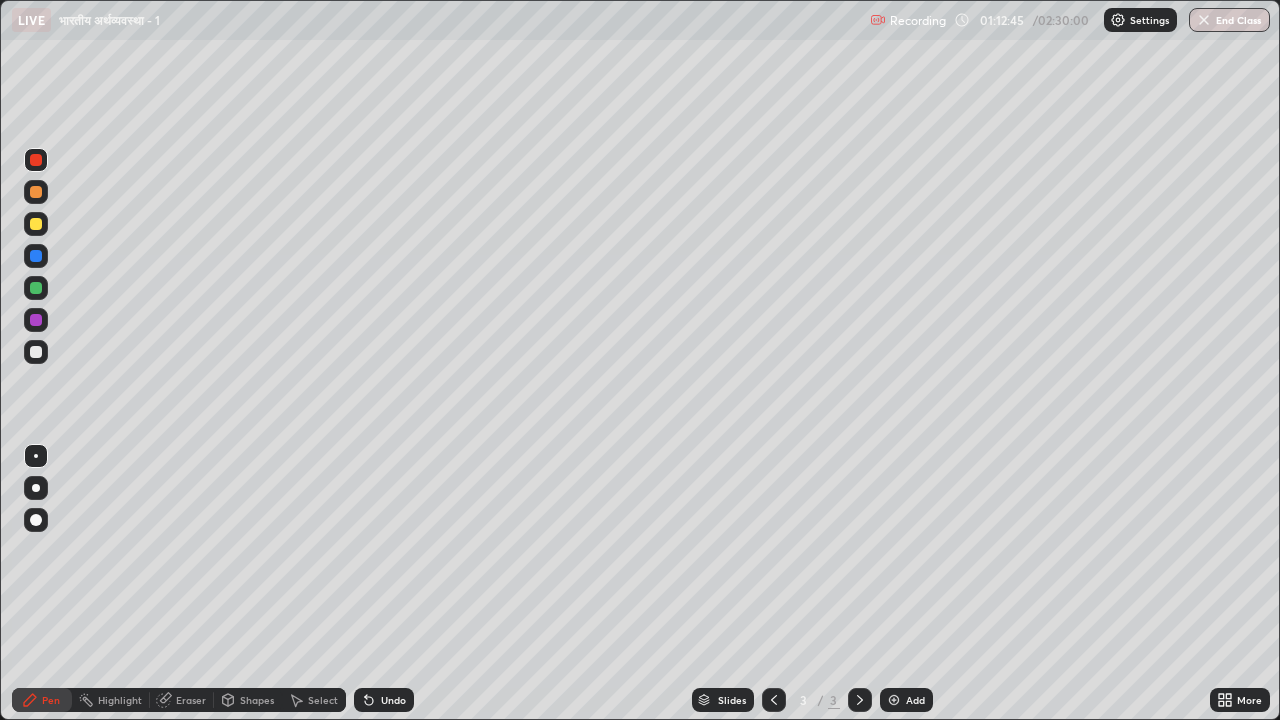 click at bounding box center [36, 192] 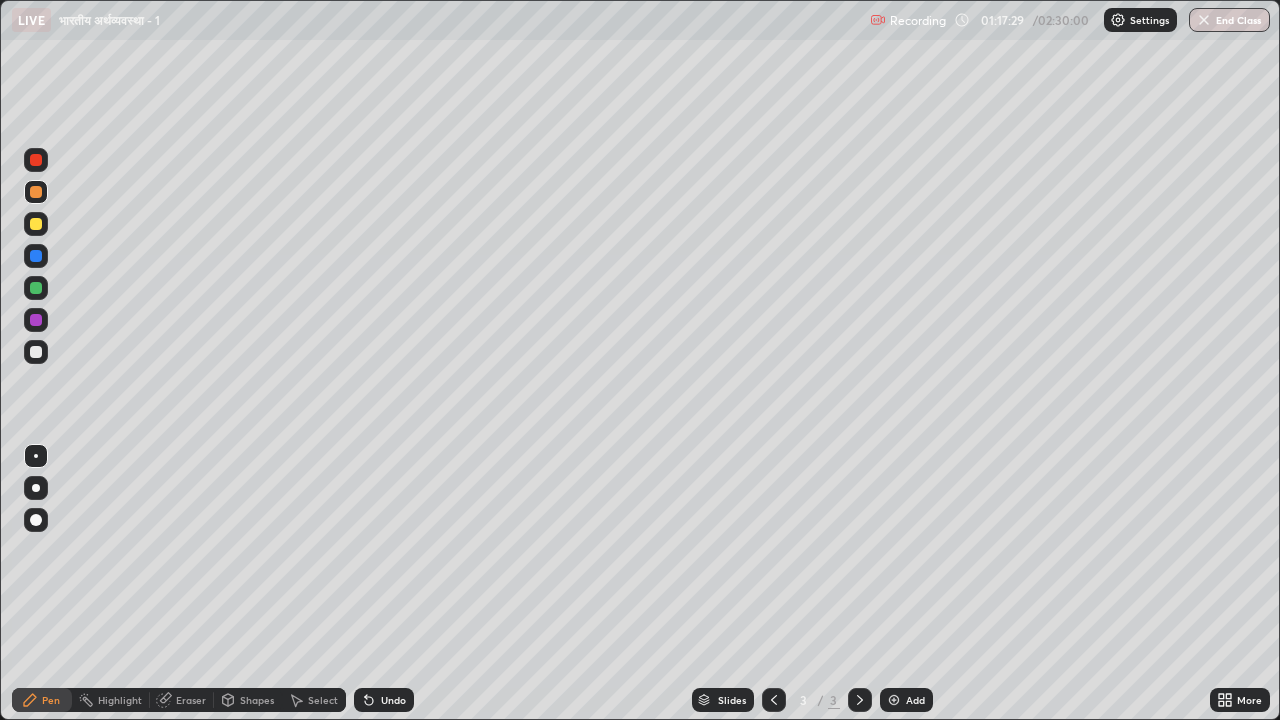 click at bounding box center [36, 320] 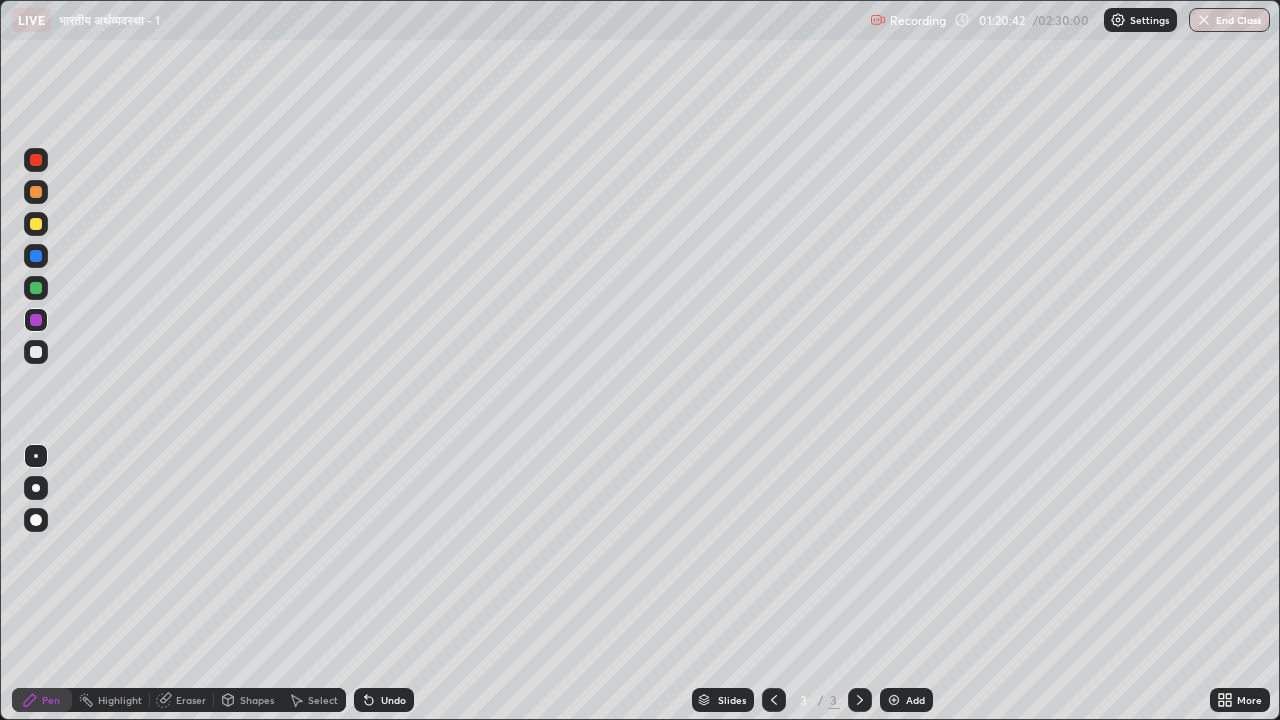 click at bounding box center (36, 160) 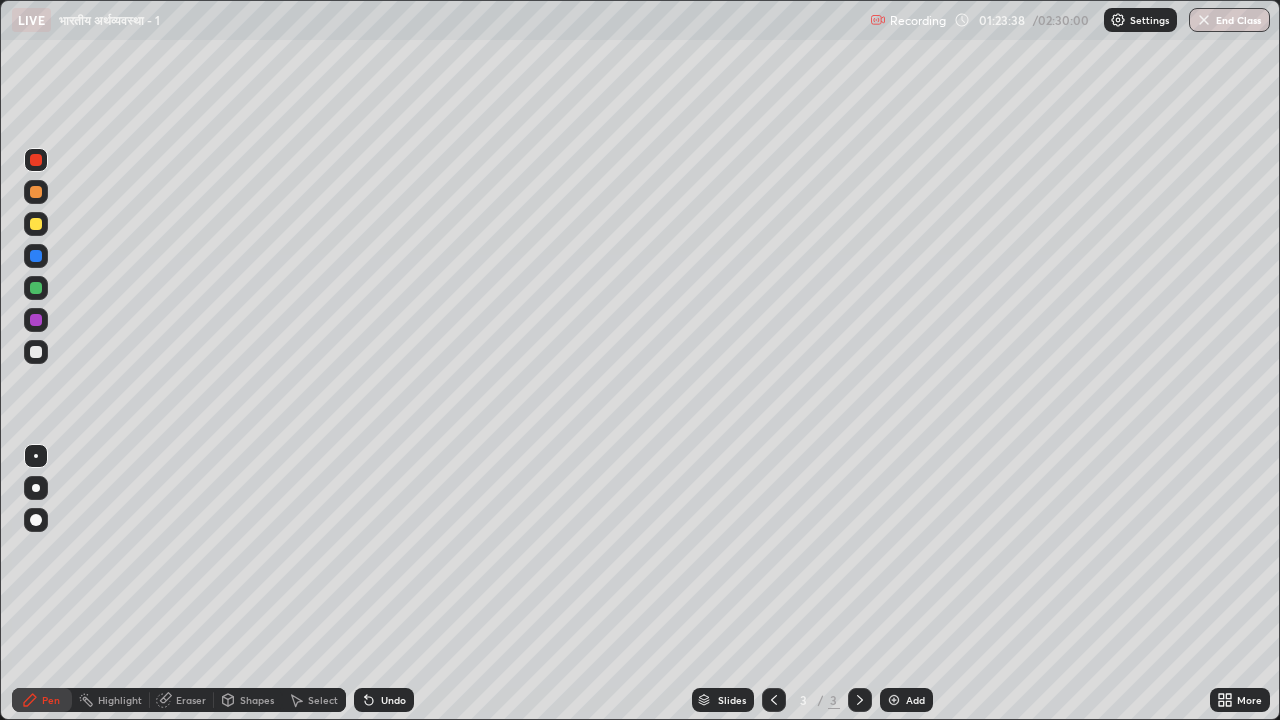 click at bounding box center (894, 700) 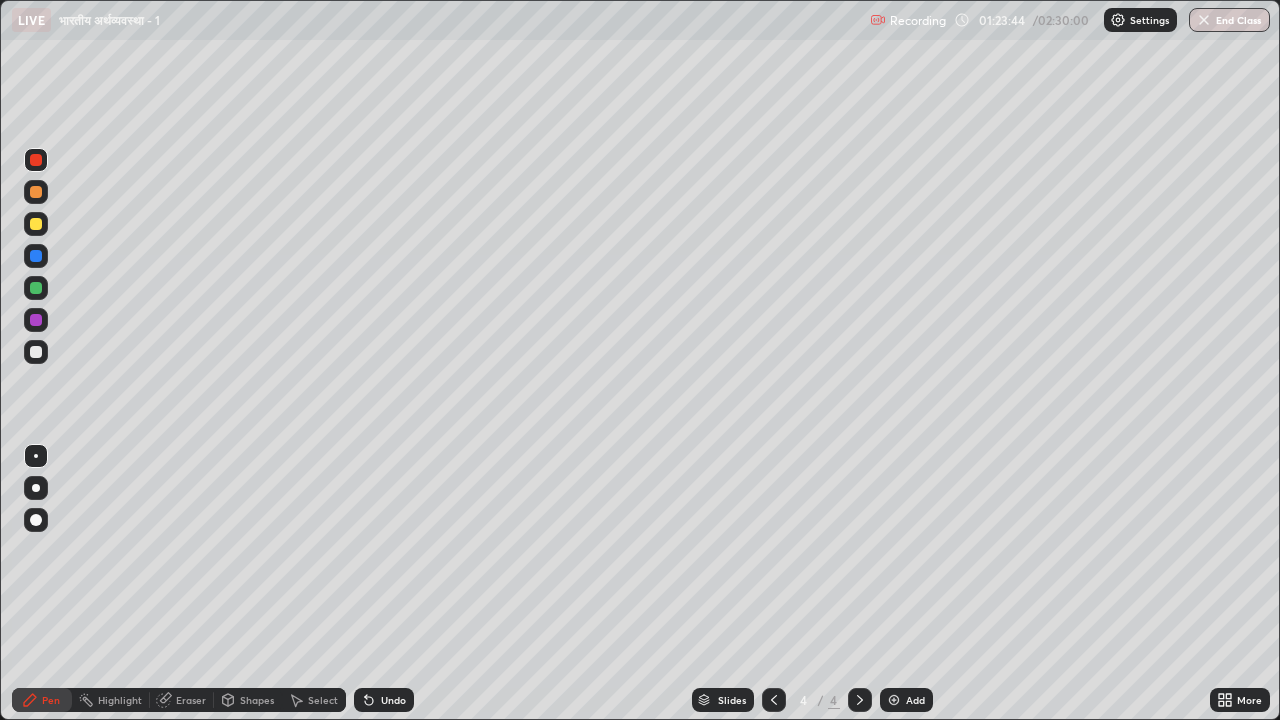 click at bounding box center [36, 192] 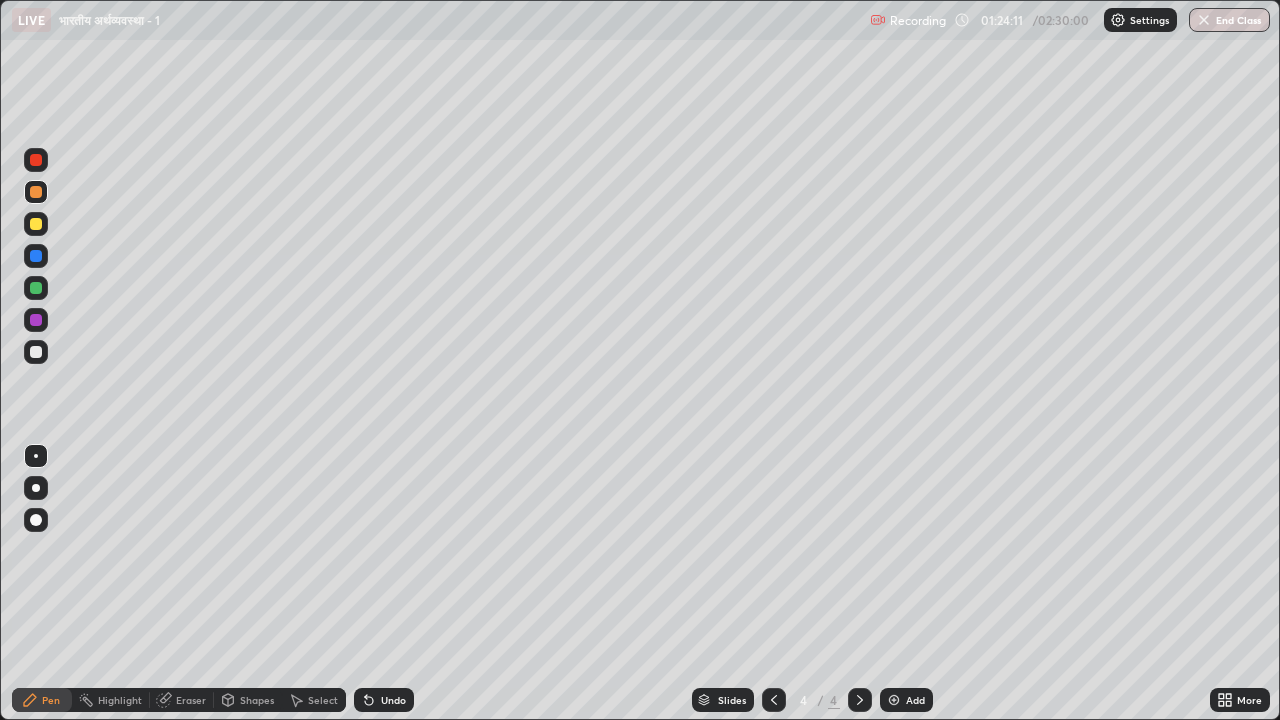 click at bounding box center [36, 352] 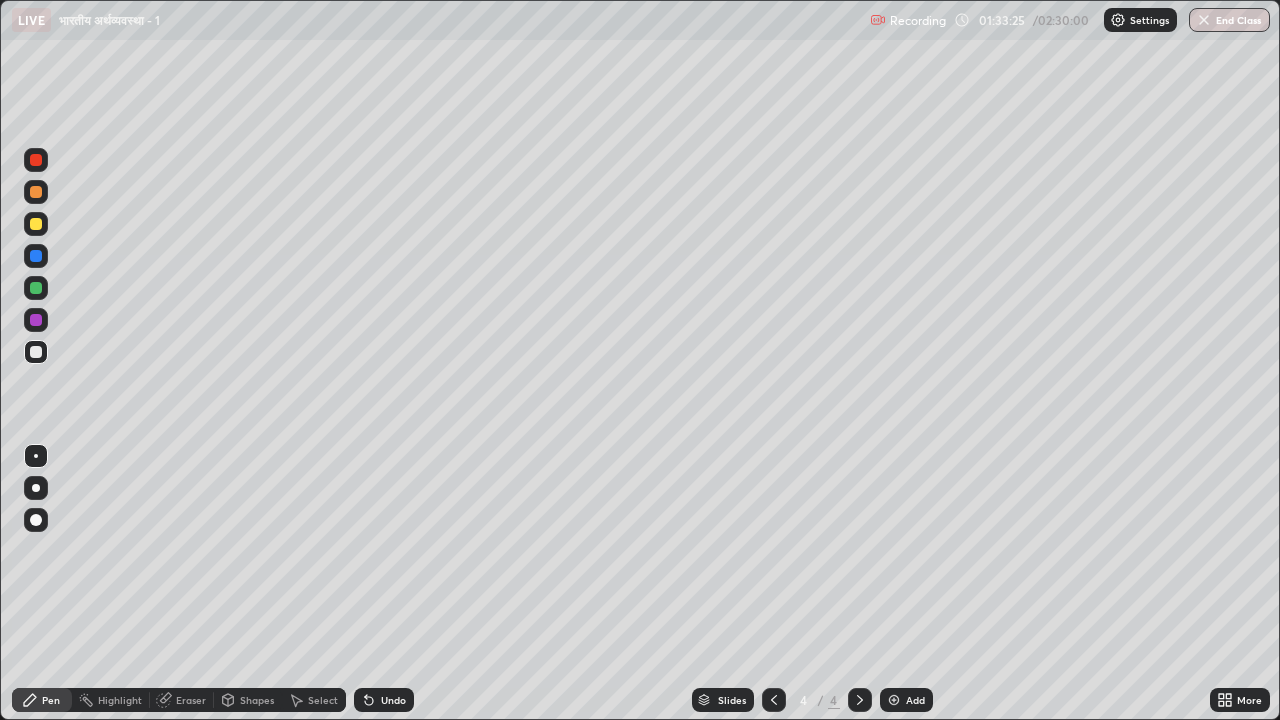 click at bounding box center (36, 192) 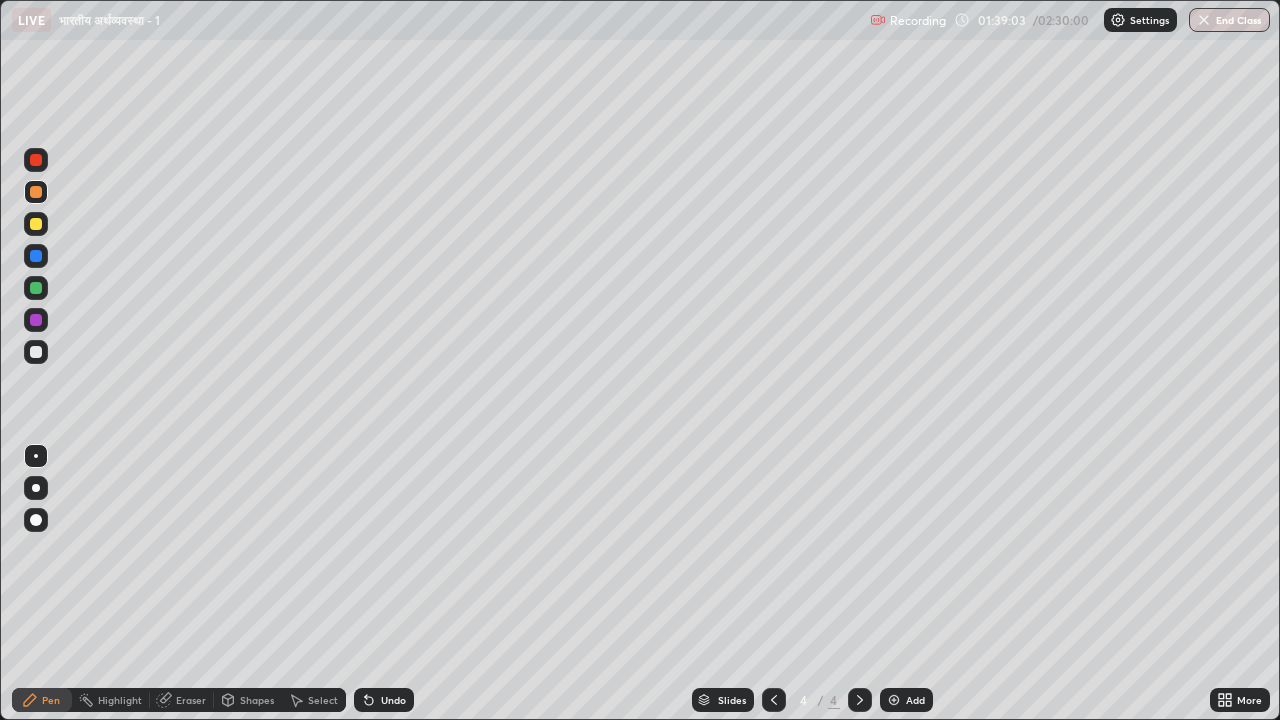 click at bounding box center (36, 160) 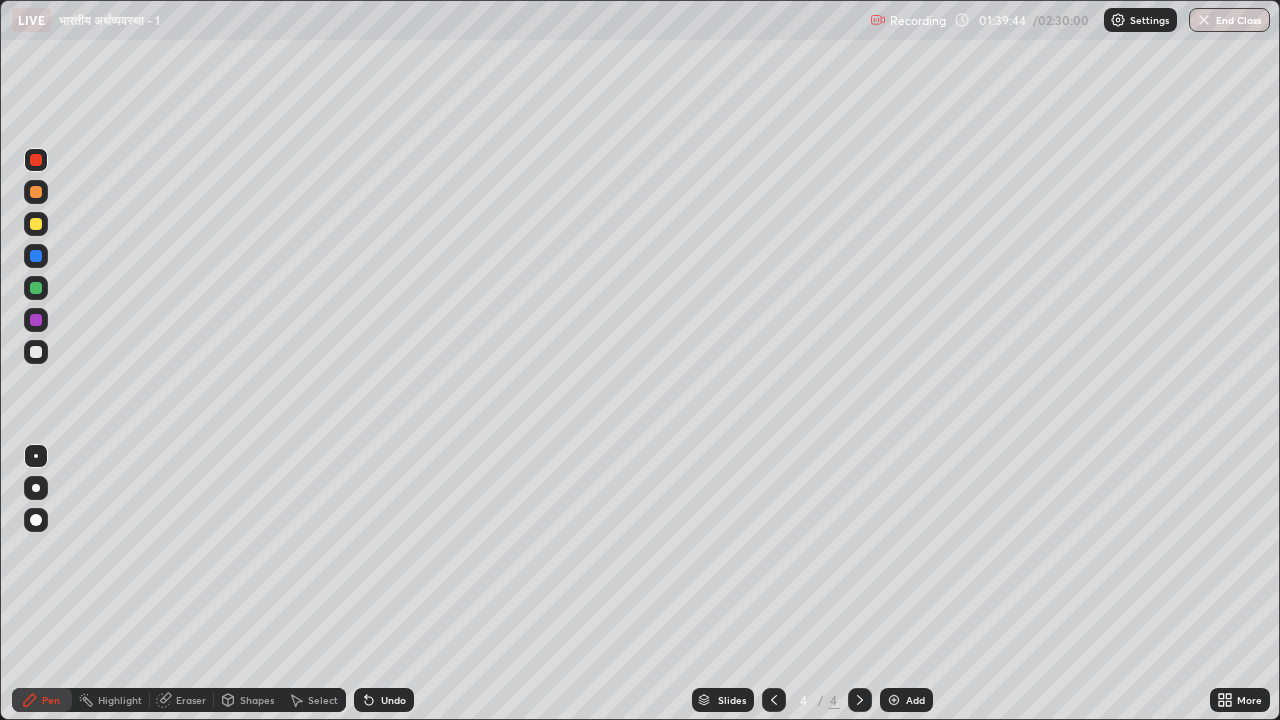 click at bounding box center (36, 320) 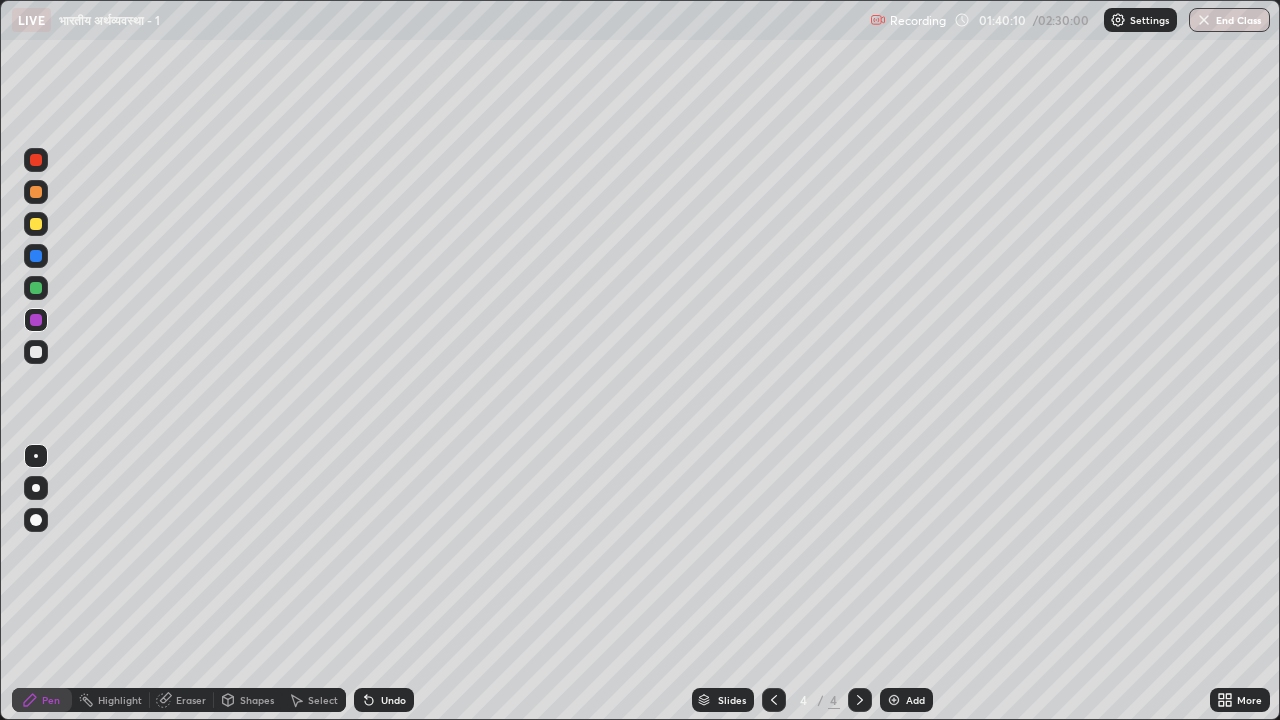 click at bounding box center [36, 352] 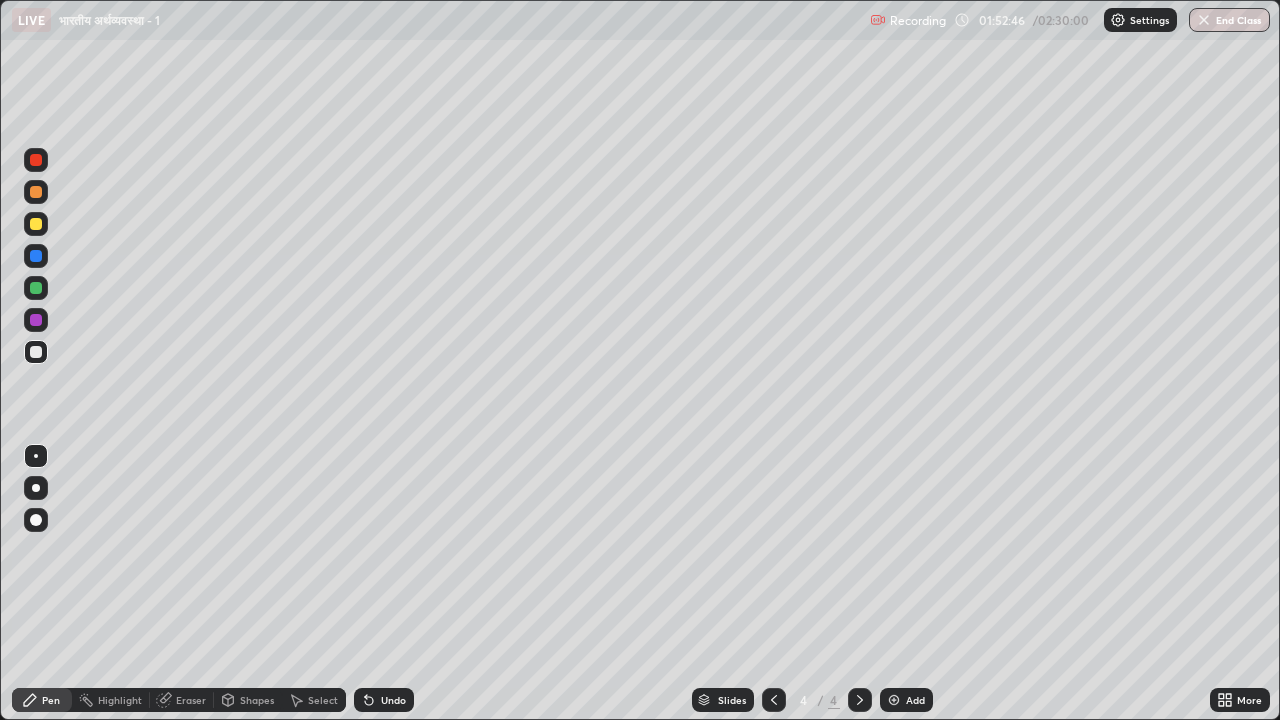 click 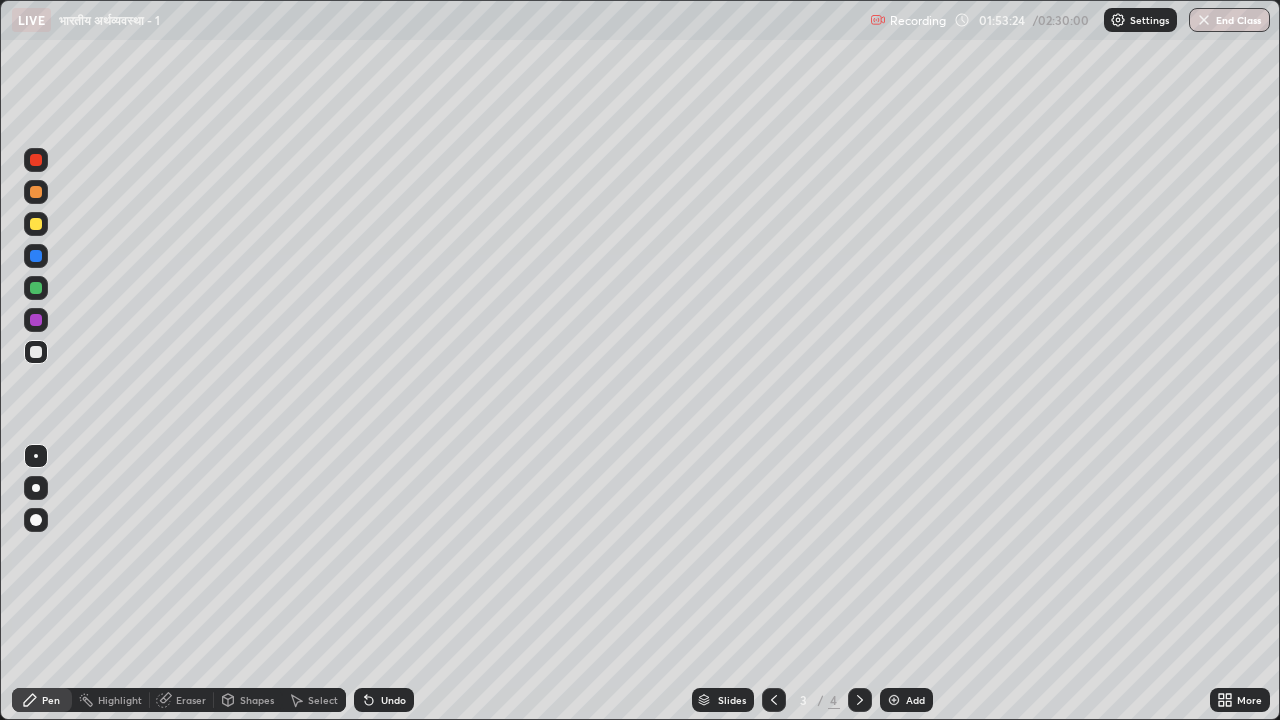click 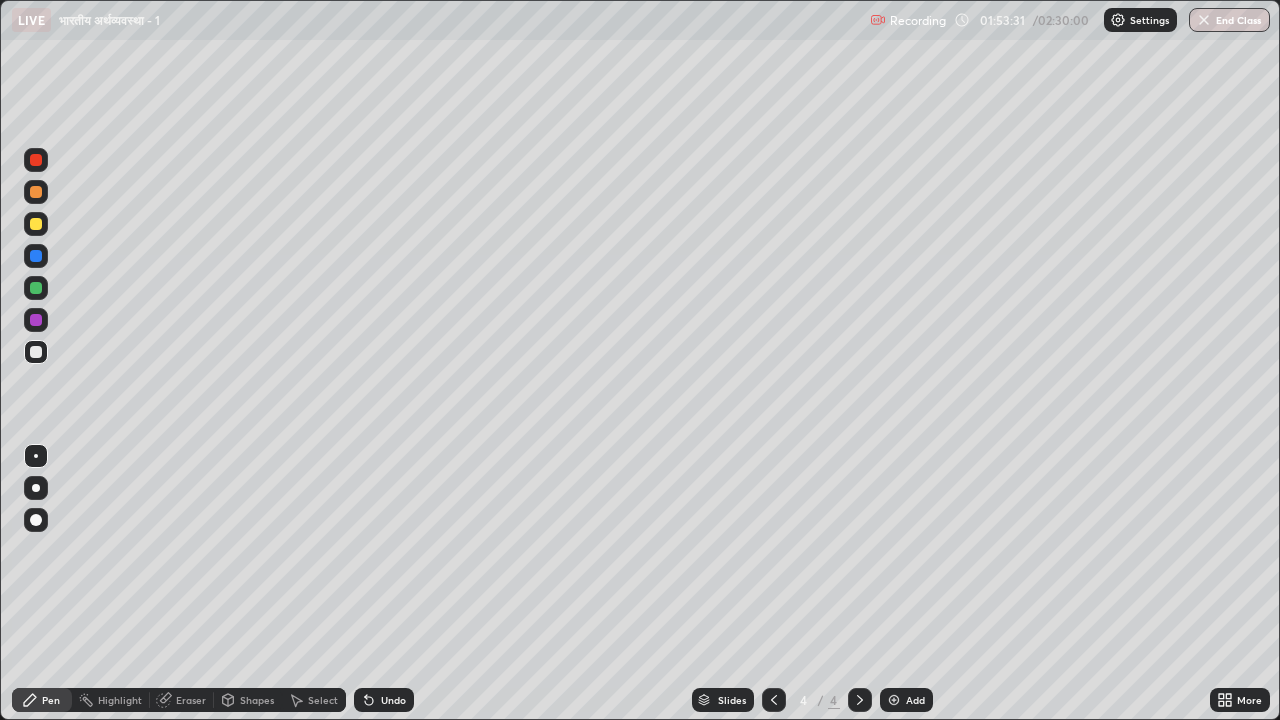 click at bounding box center (774, 700) 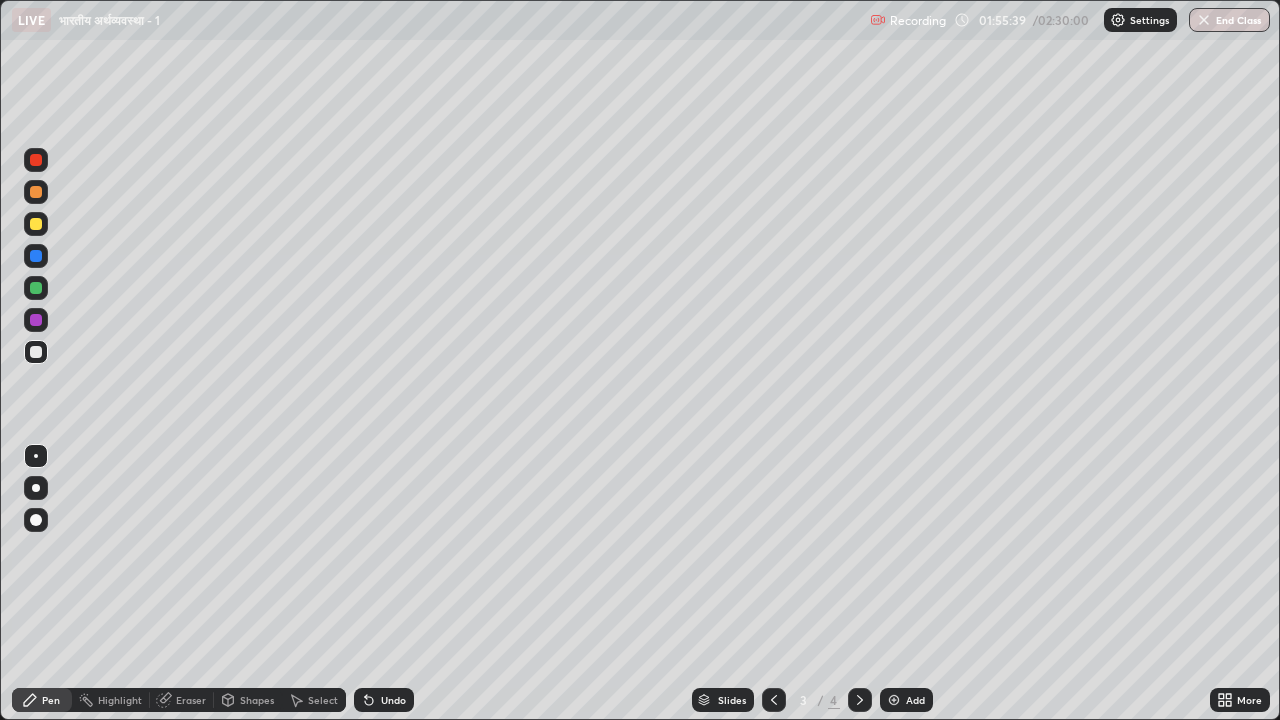 click 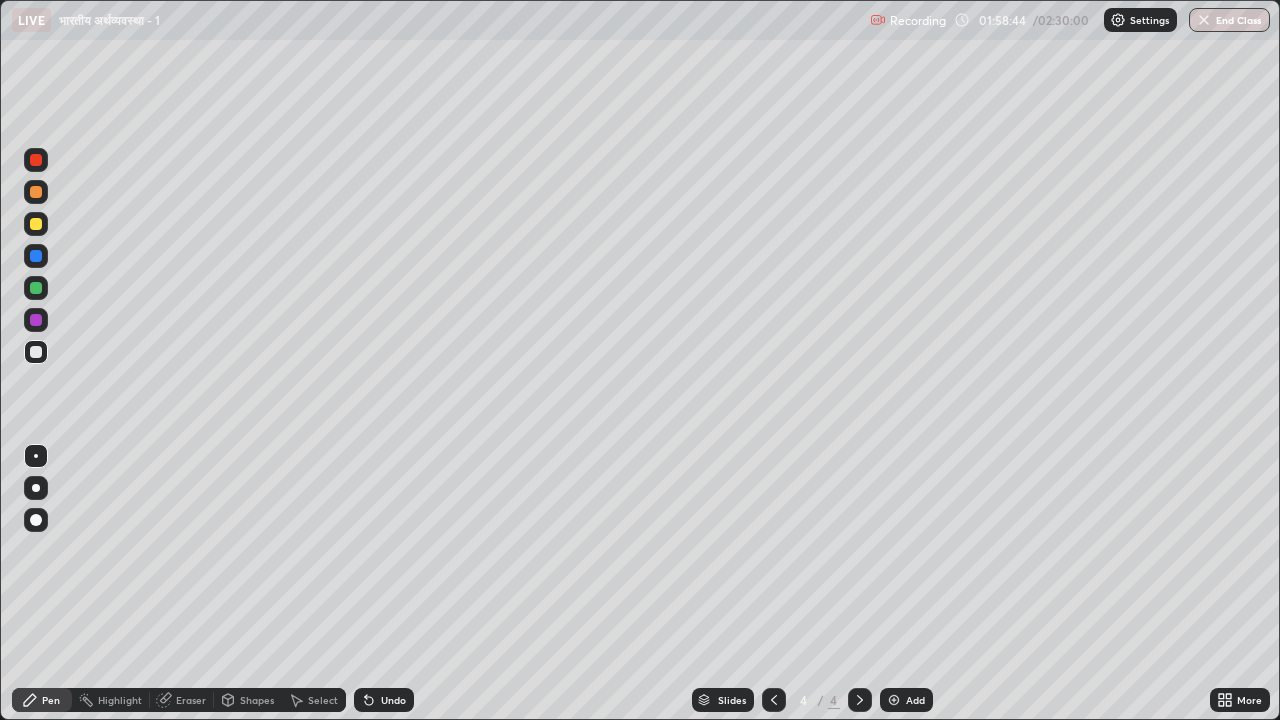 click on "End Class" at bounding box center [1229, 20] 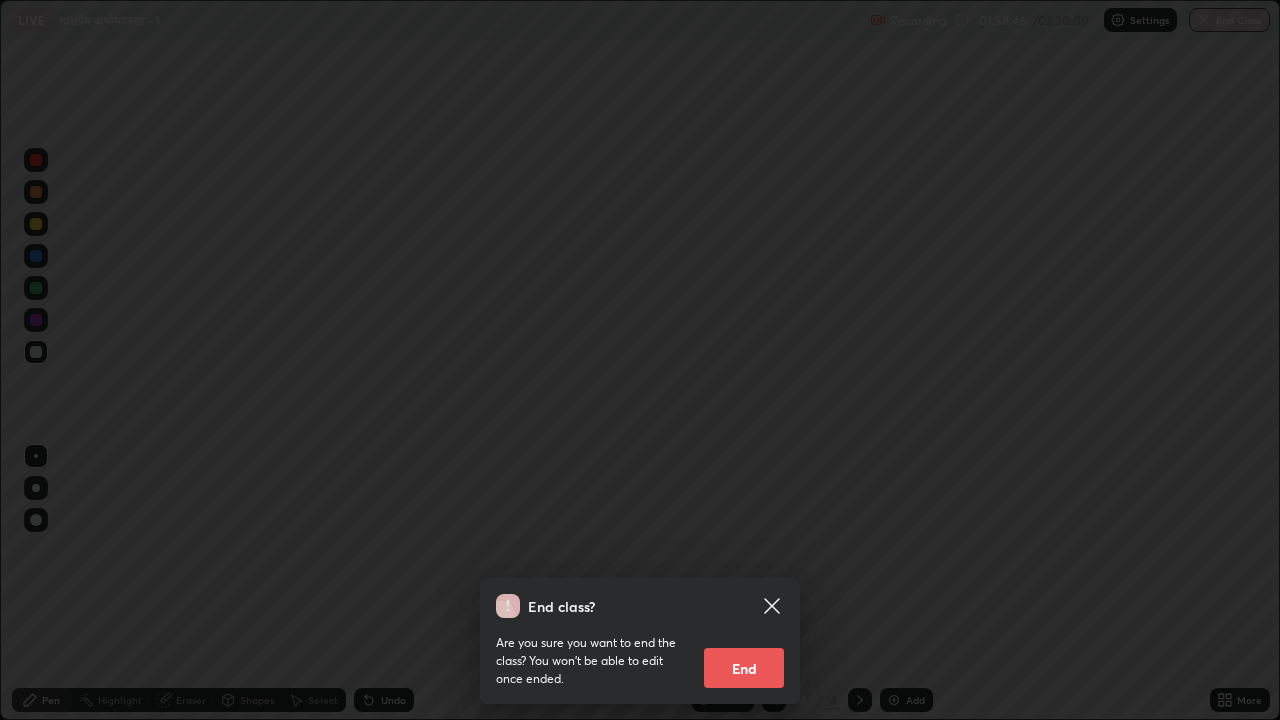 click on "End" at bounding box center [744, 668] 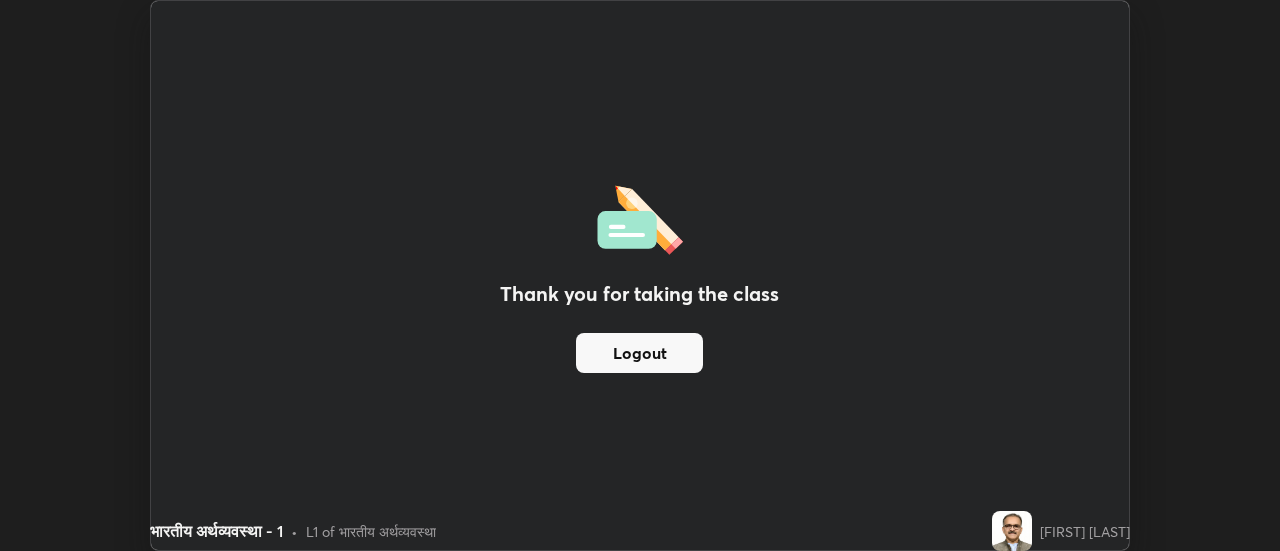 scroll, scrollTop: 551, scrollLeft: 1280, axis: both 